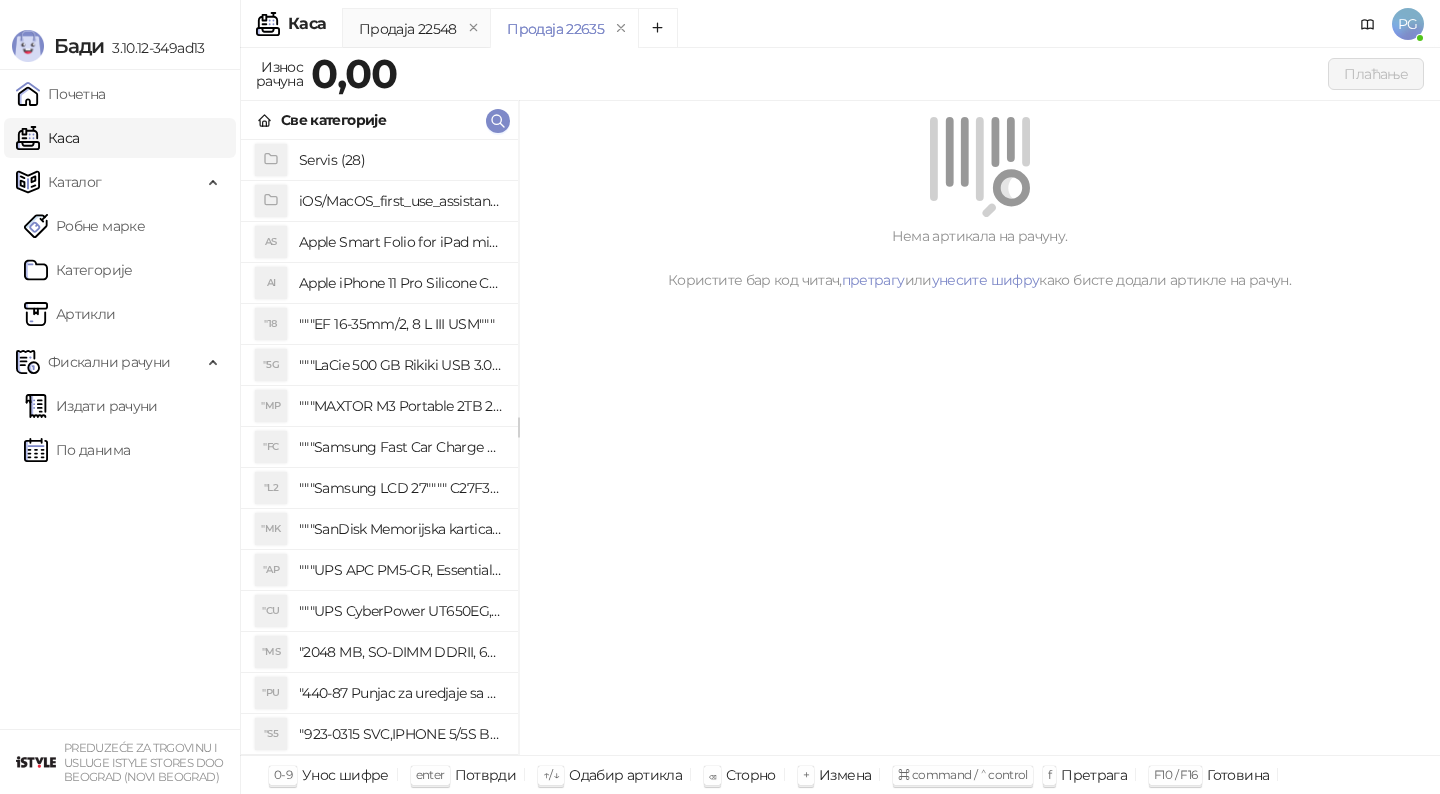 click on "Издати рачуни" at bounding box center [91, 406] 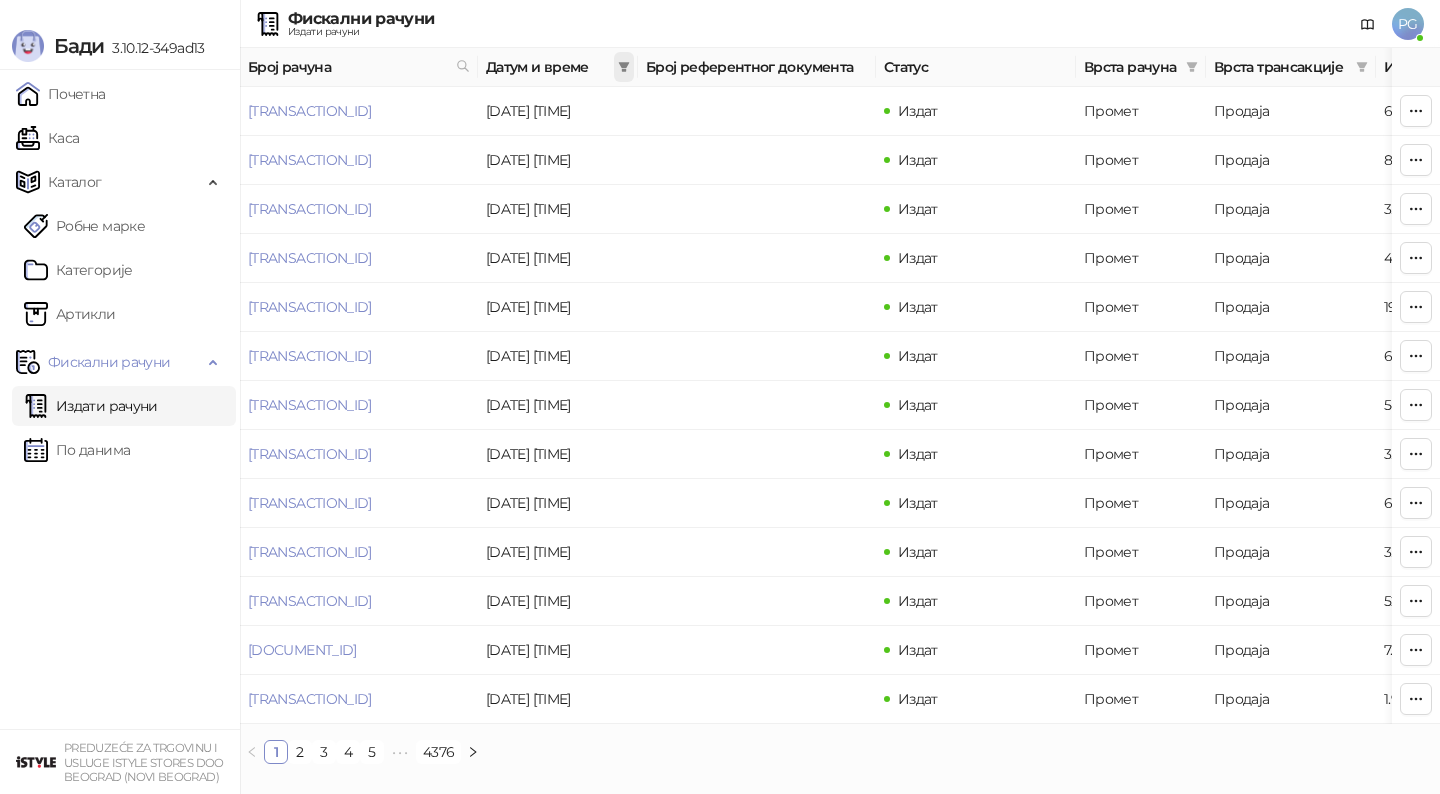 click 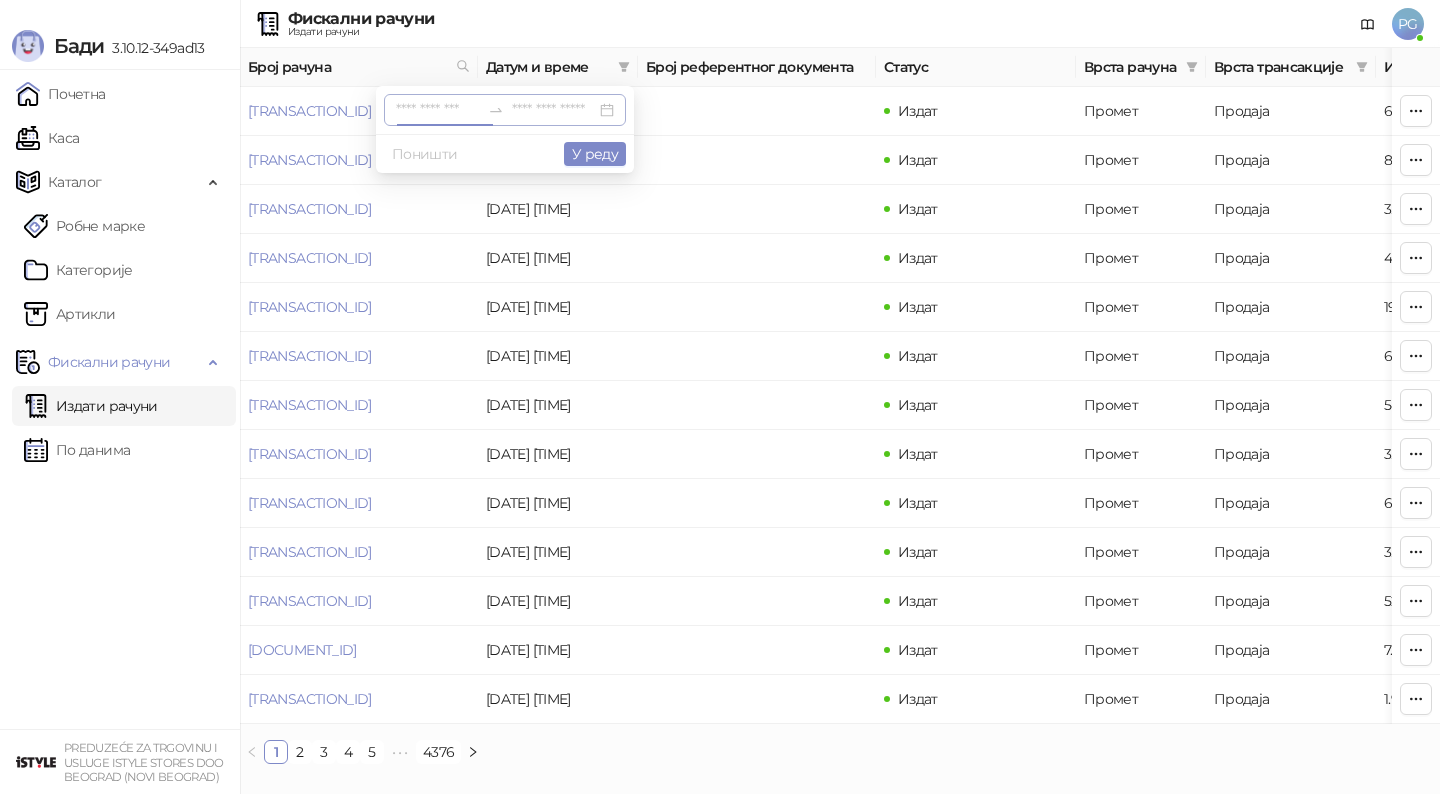 click at bounding box center (438, 110) 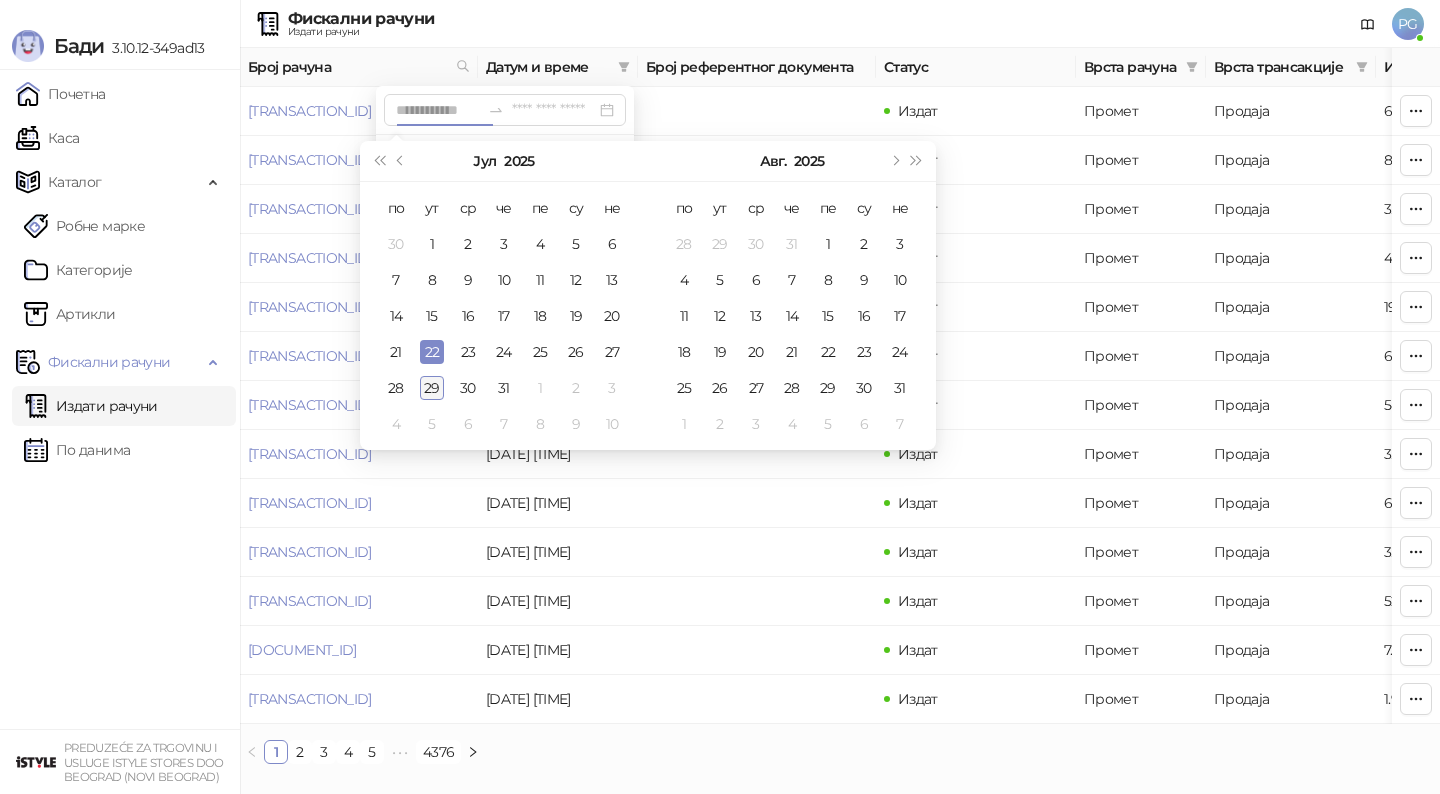 type on "**********" 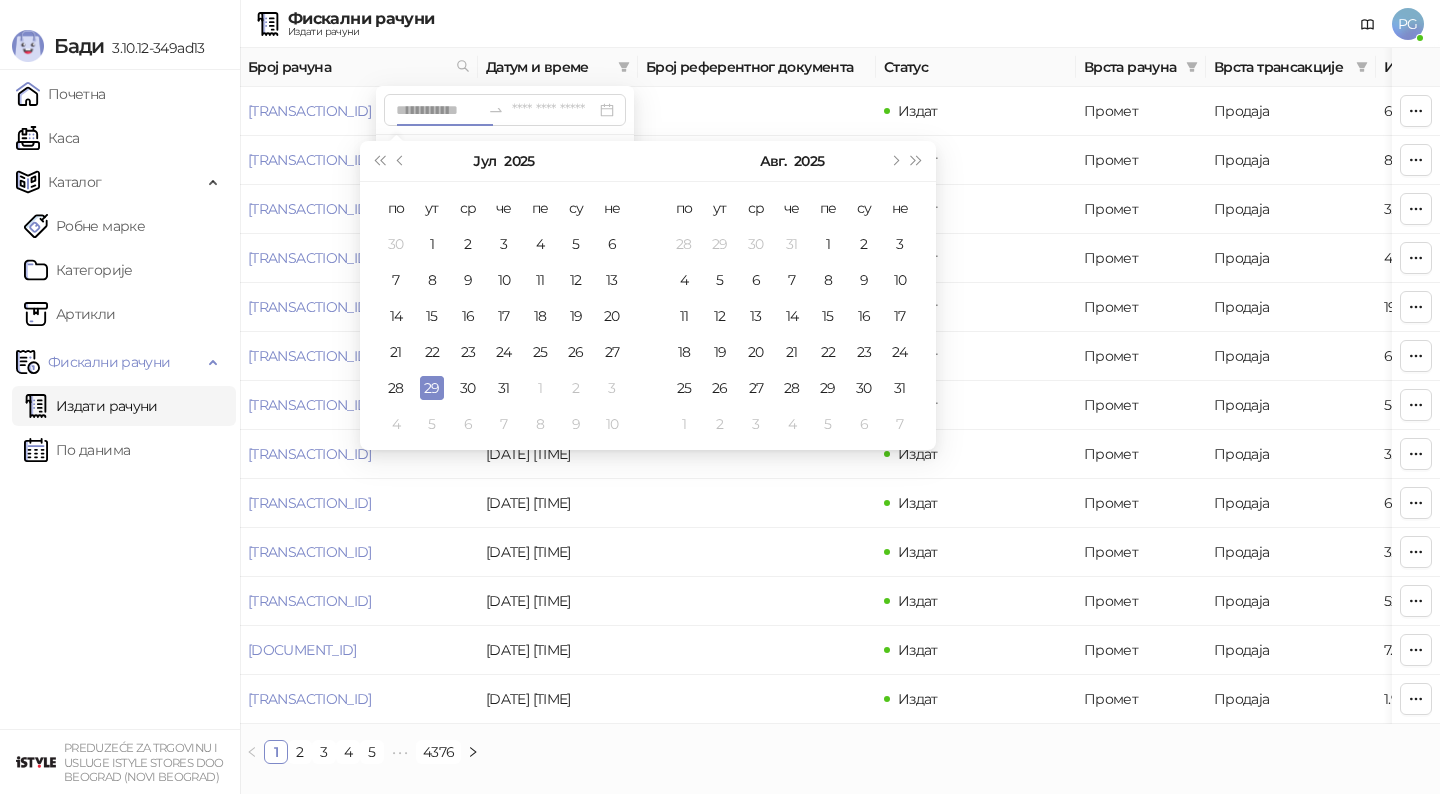 click on "29" at bounding box center (432, 388) 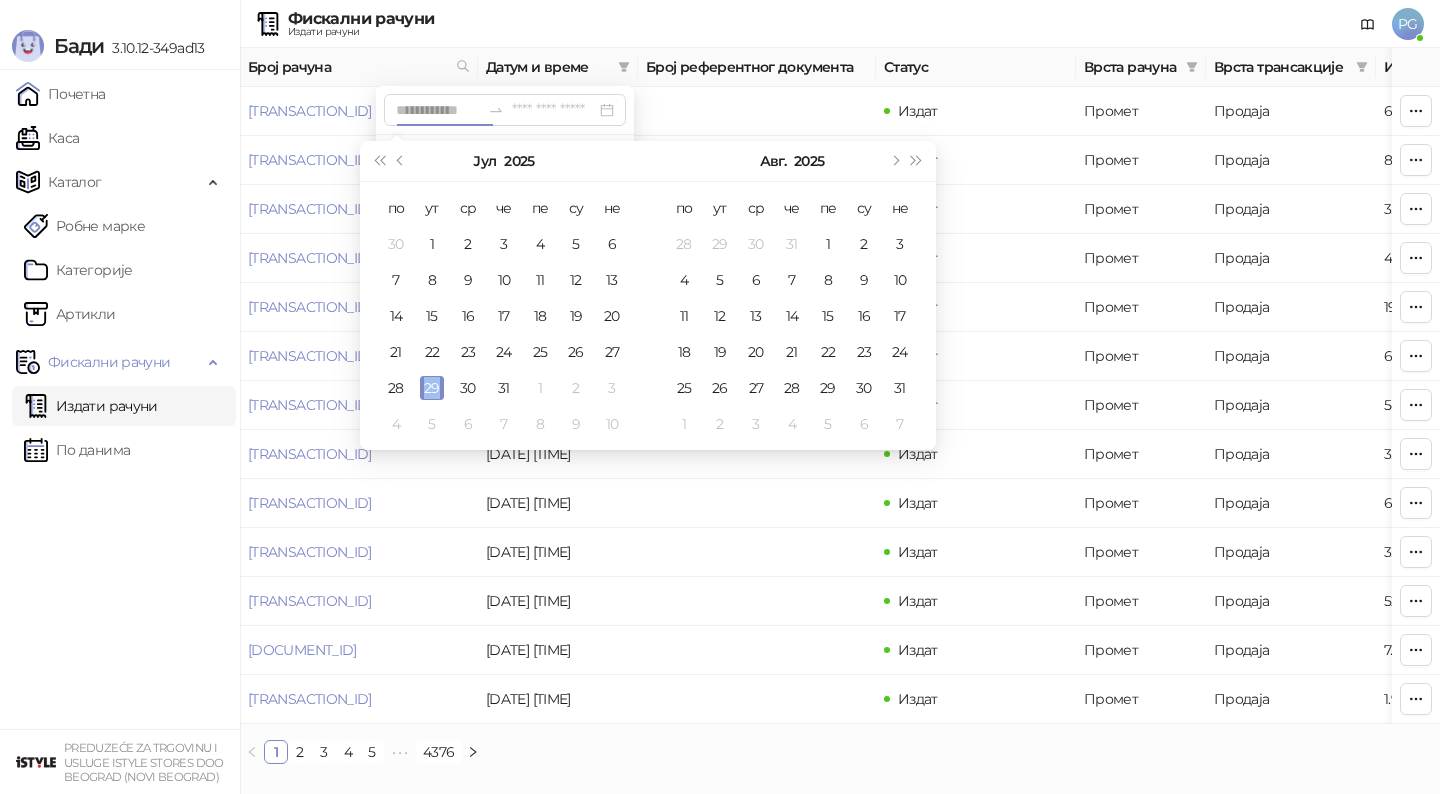 click on "29" at bounding box center (432, 388) 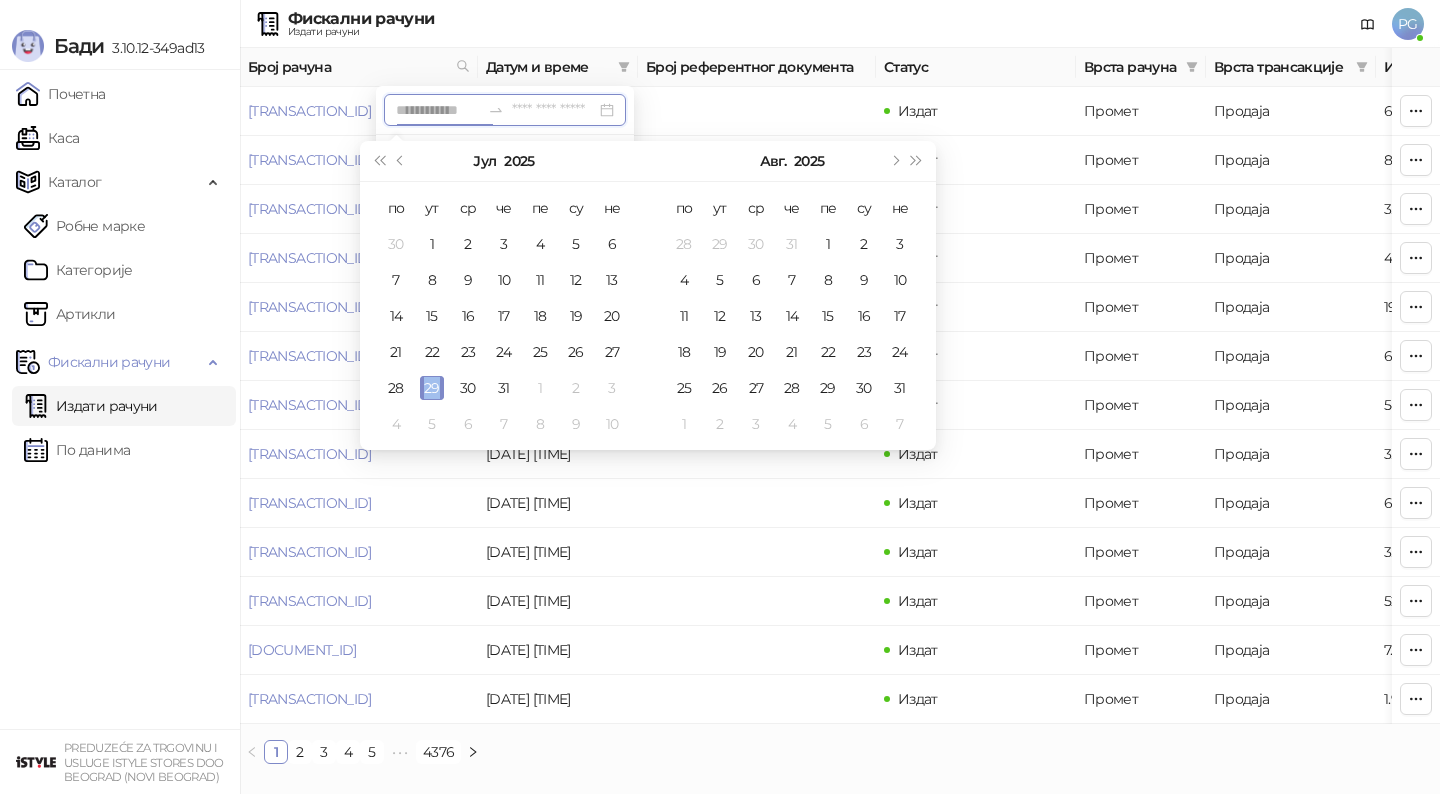 type on "**********" 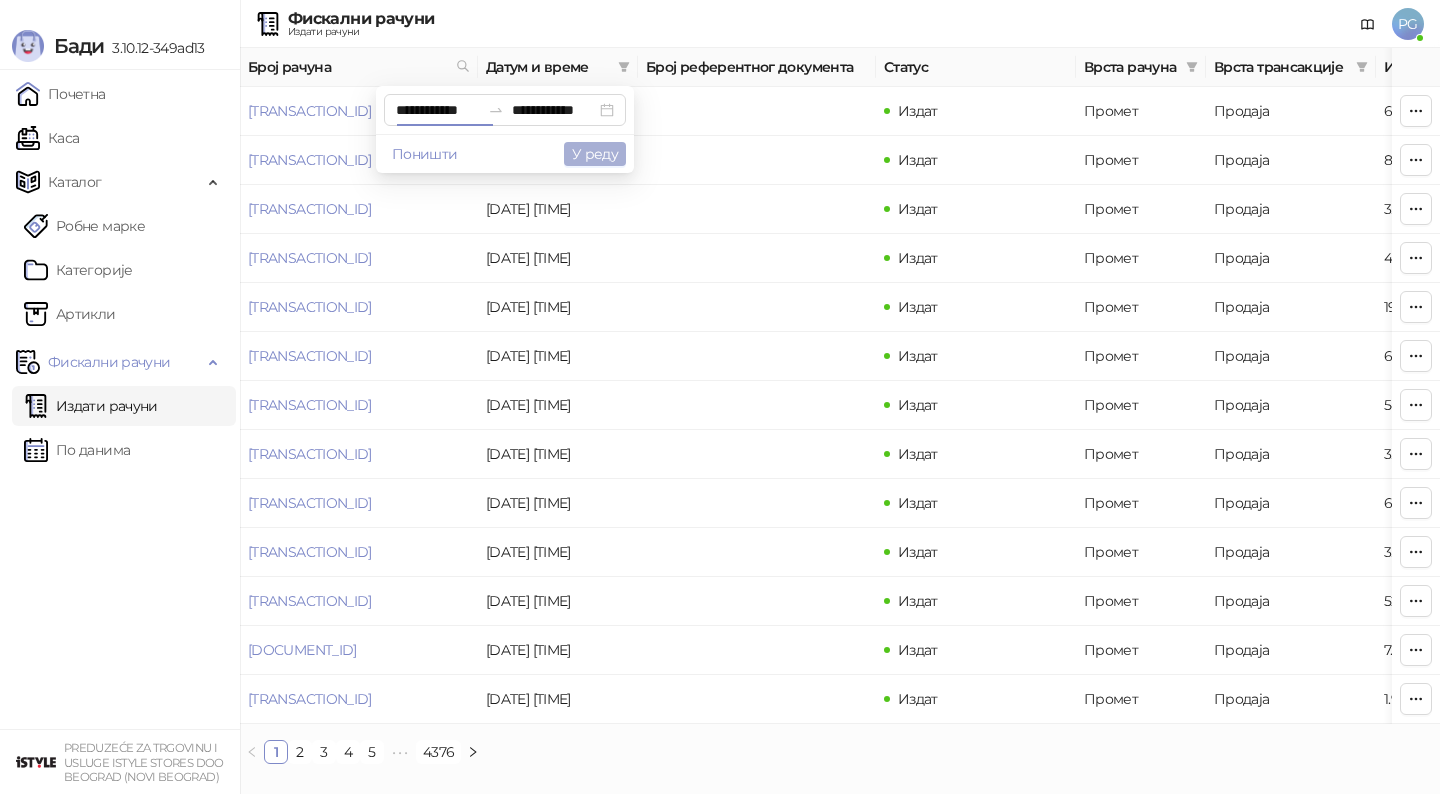 click on "У реду" at bounding box center (595, 154) 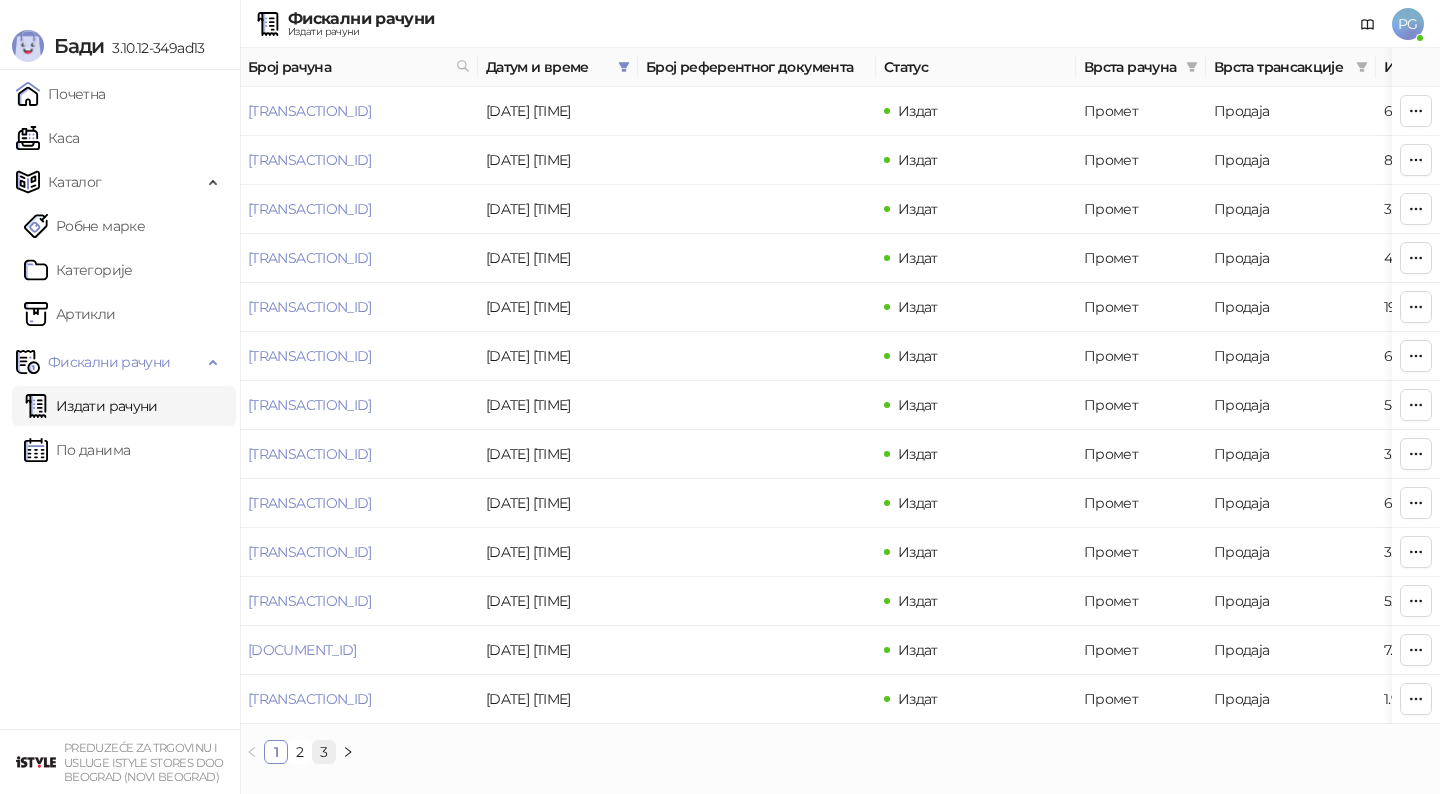click on "3" at bounding box center [324, 752] 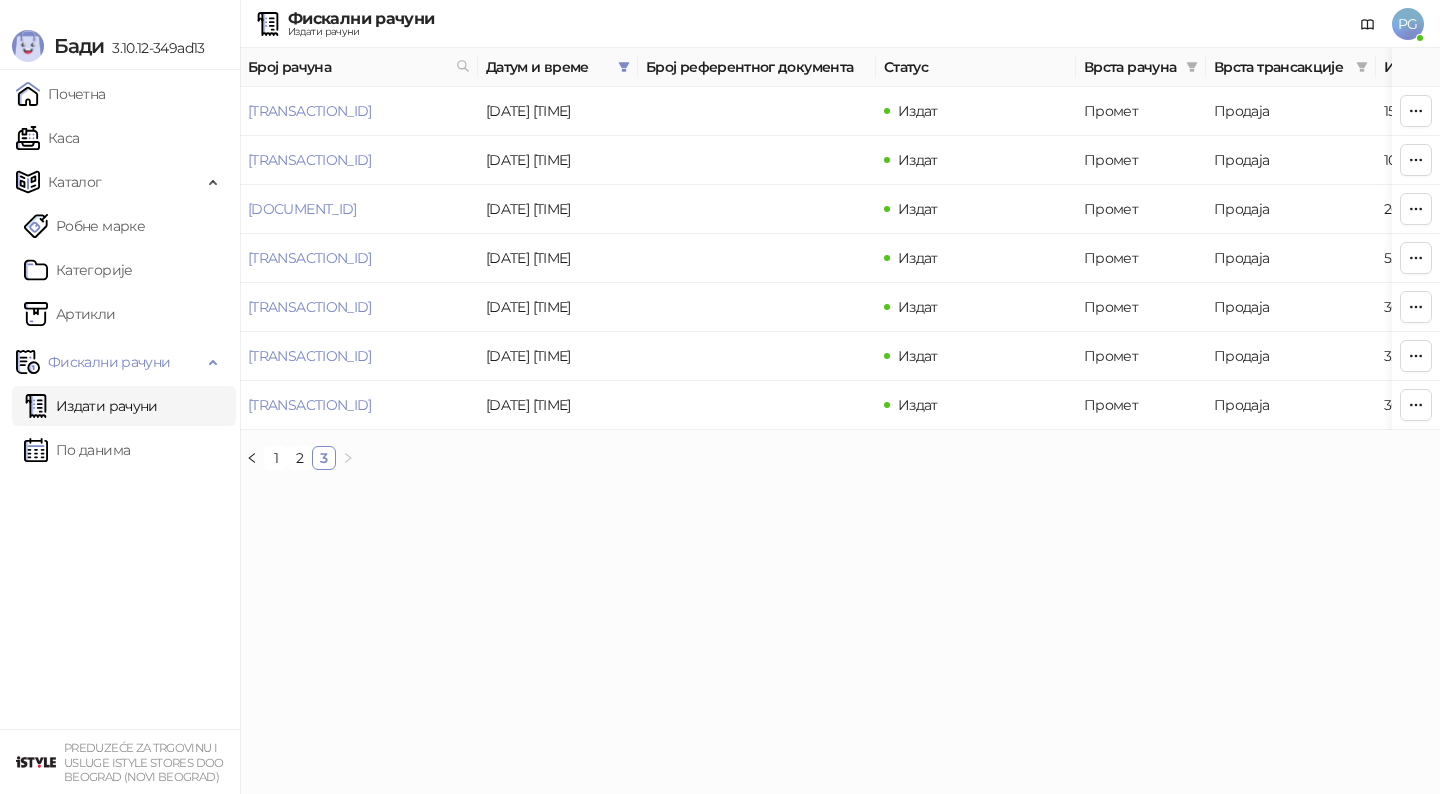 click on "Бади 3.10.12-349ad13 Почетна Каса Каталог Робне марке Категорије Артикли Фискални рачуни Издати рачуни По данима PREDUZEĆE ZA TRGOVINU I USLUGE ISTYLE STORES DOO [CITY] (NOVI BEOGRAD) Фискални рачуни Издати рачуни PG Број рачуна Датум и време Број референтног документа Статус Врста рачуна Врста трансакције Износ Касир Продајно место                     [TRANSACTION_ID] [DATE] [TIME] Издат Промет Продаја 159.900,00 RSD Prodavac Galerija Shop Galerija [TRANSACTION_ID] [DATE] [TIME] Издат Промет Продаја 108.000,00 RSD Prodavac Galerija Shop Galerija [DOCUMENT_ID] [DATE] [TIME] Издат Промет Продаја 26.000,00 RSD Prodavac Galerija Shop Galerija [TRANSACTION_ID] [DATE] [TIME] Издат" at bounding box center [720, 243] 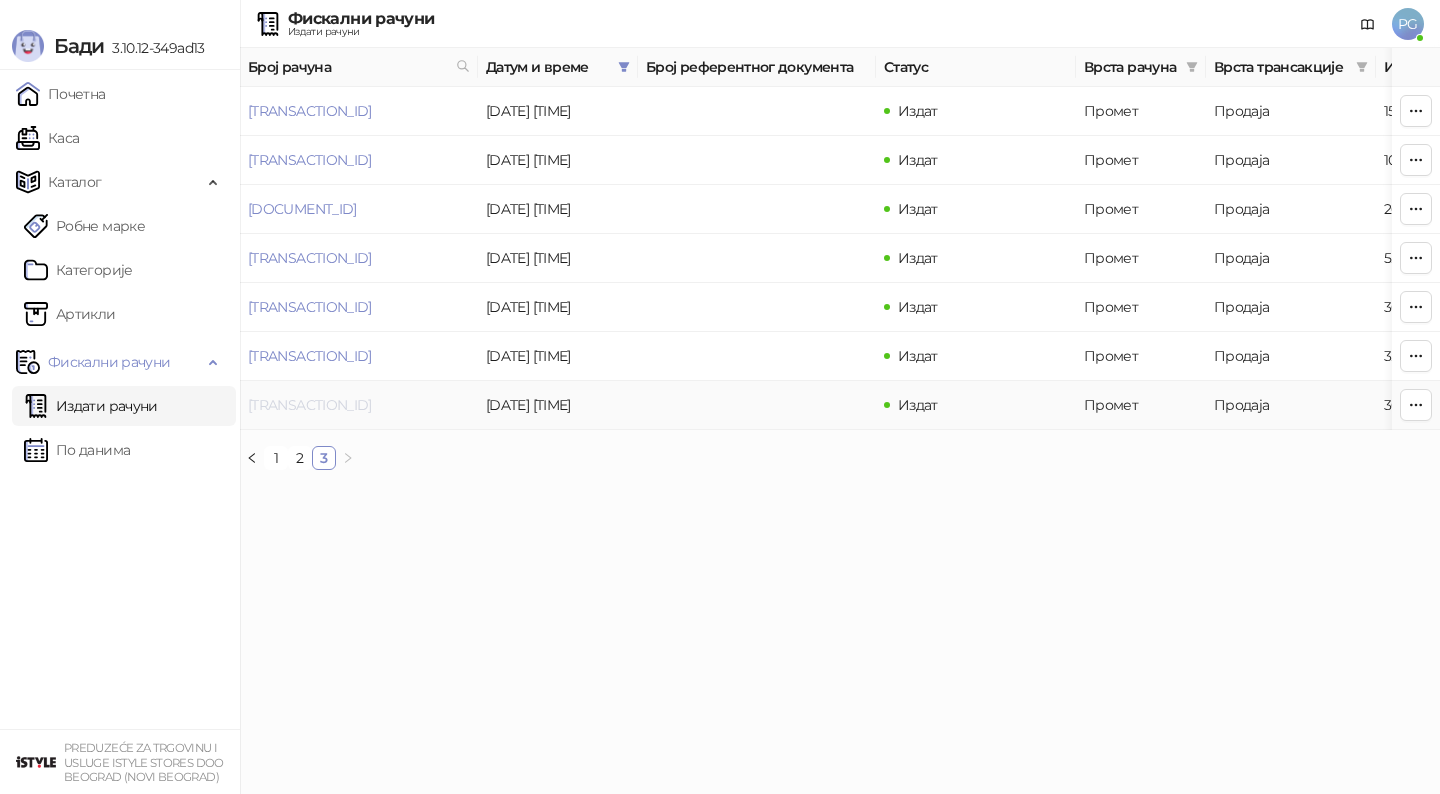 click on "[TRANSACTION_ID]" at bounding box center [310, 405] 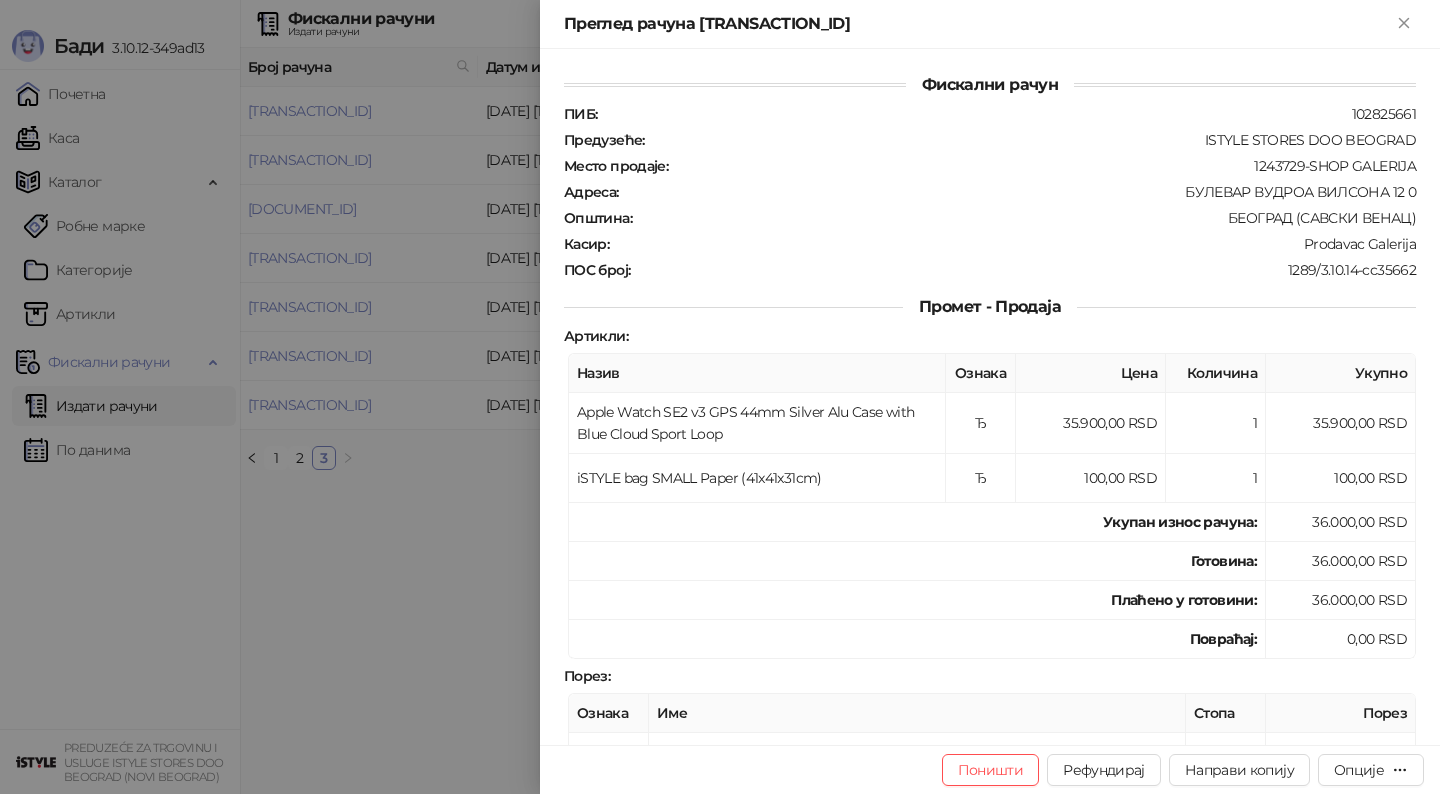click at bounding box center [720, 397] 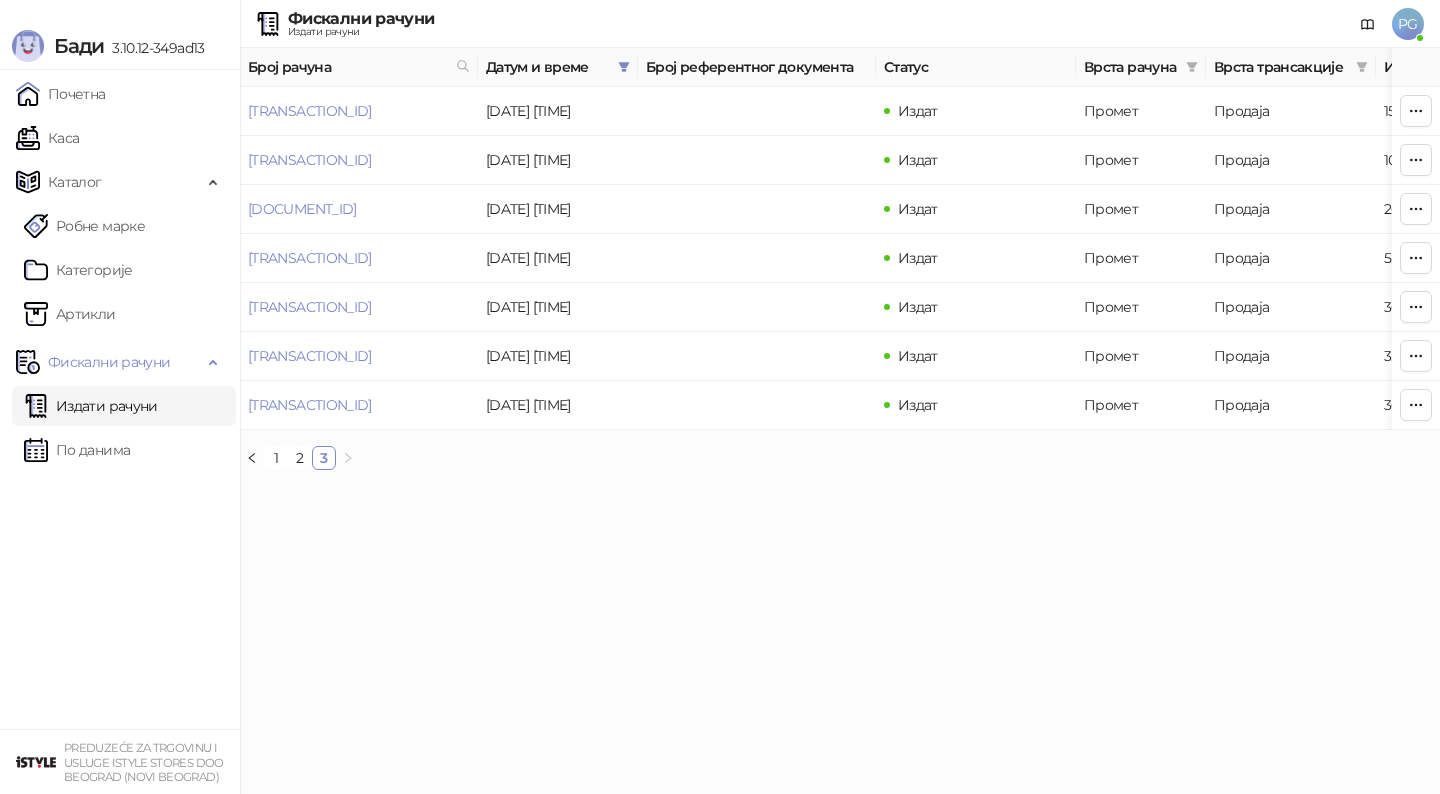 click on "Каса" at bounding box center (47, 138) 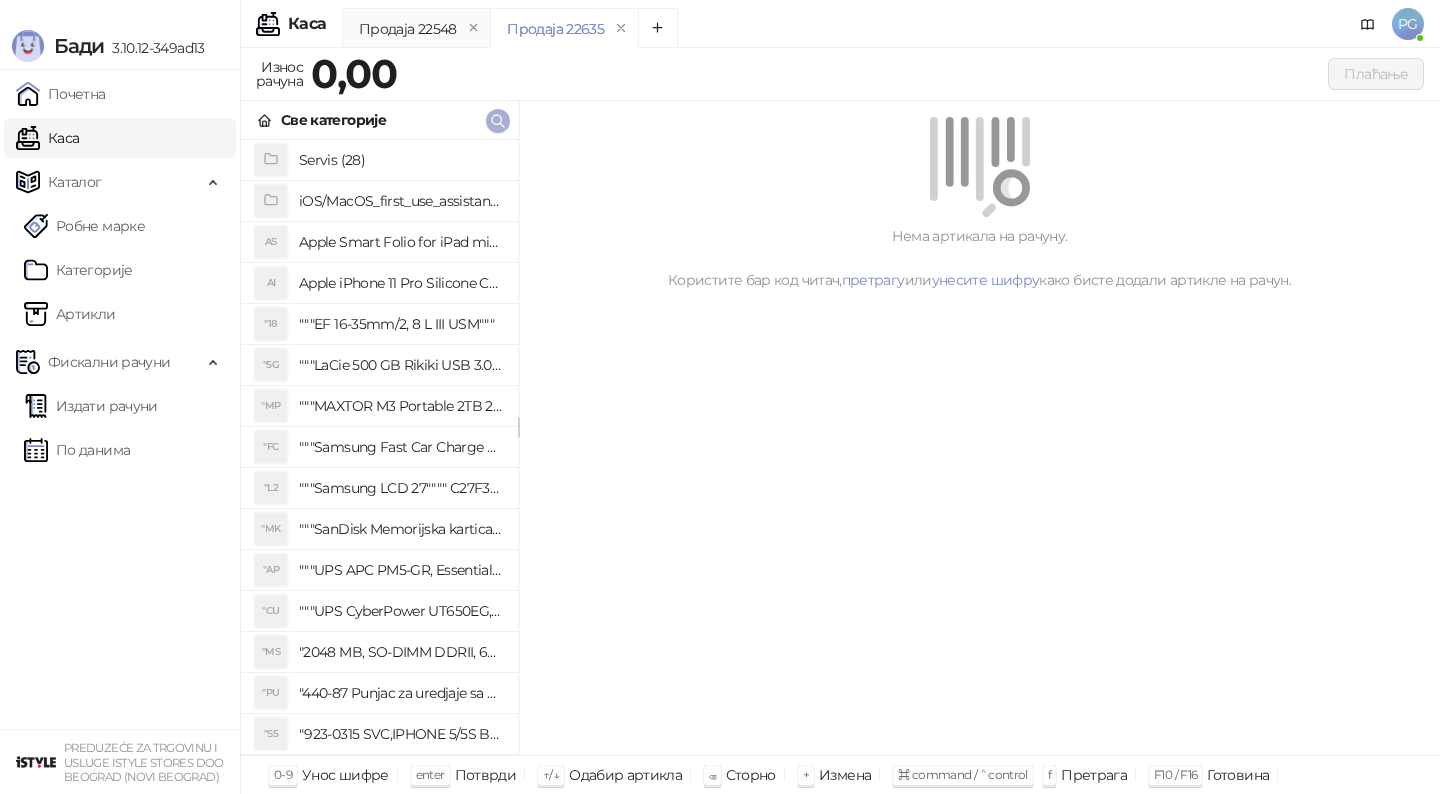 click 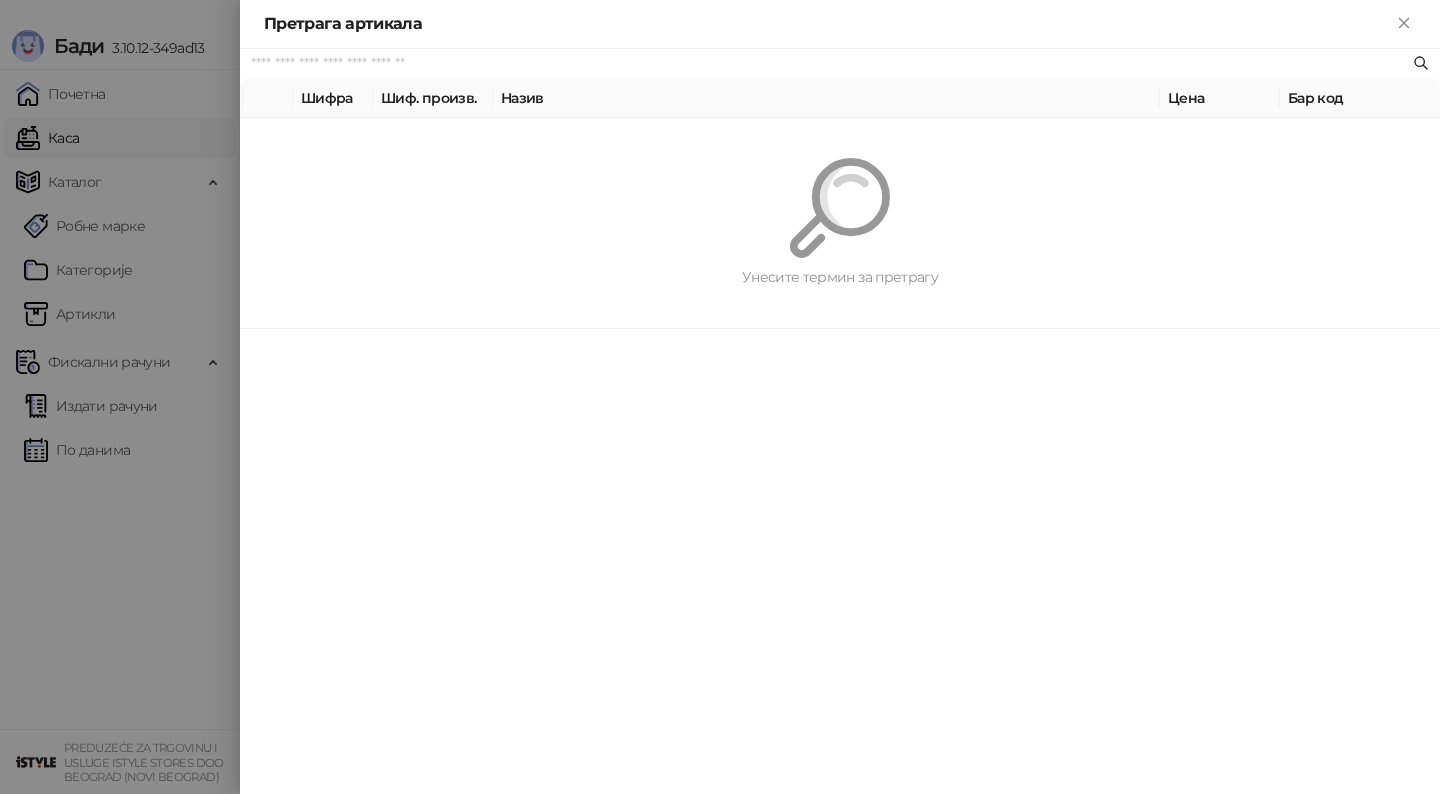 paste on "*********" 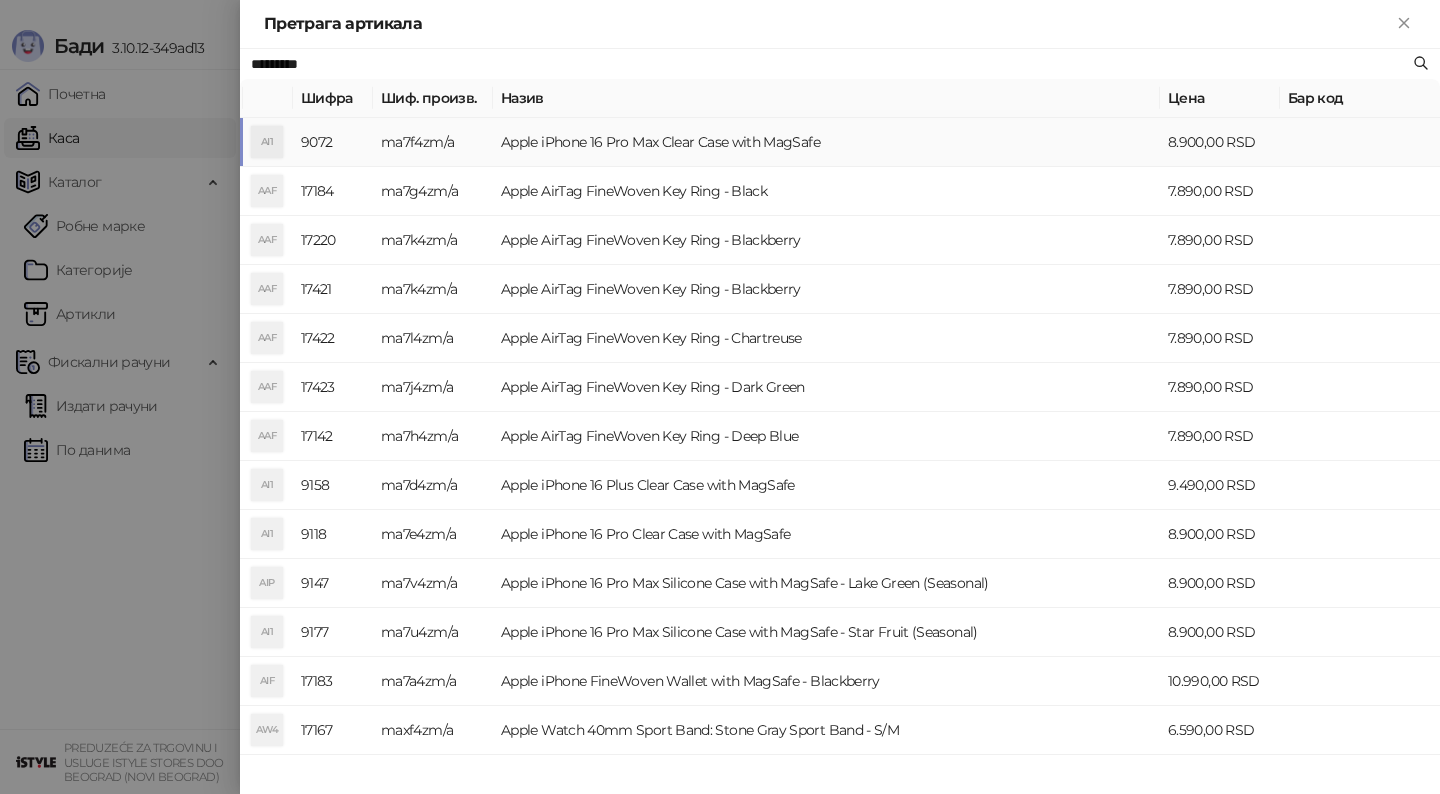 click on "Apple iPhone 16 Pro Max Clear Case with MagSafe" at bounding box center (826, 142) 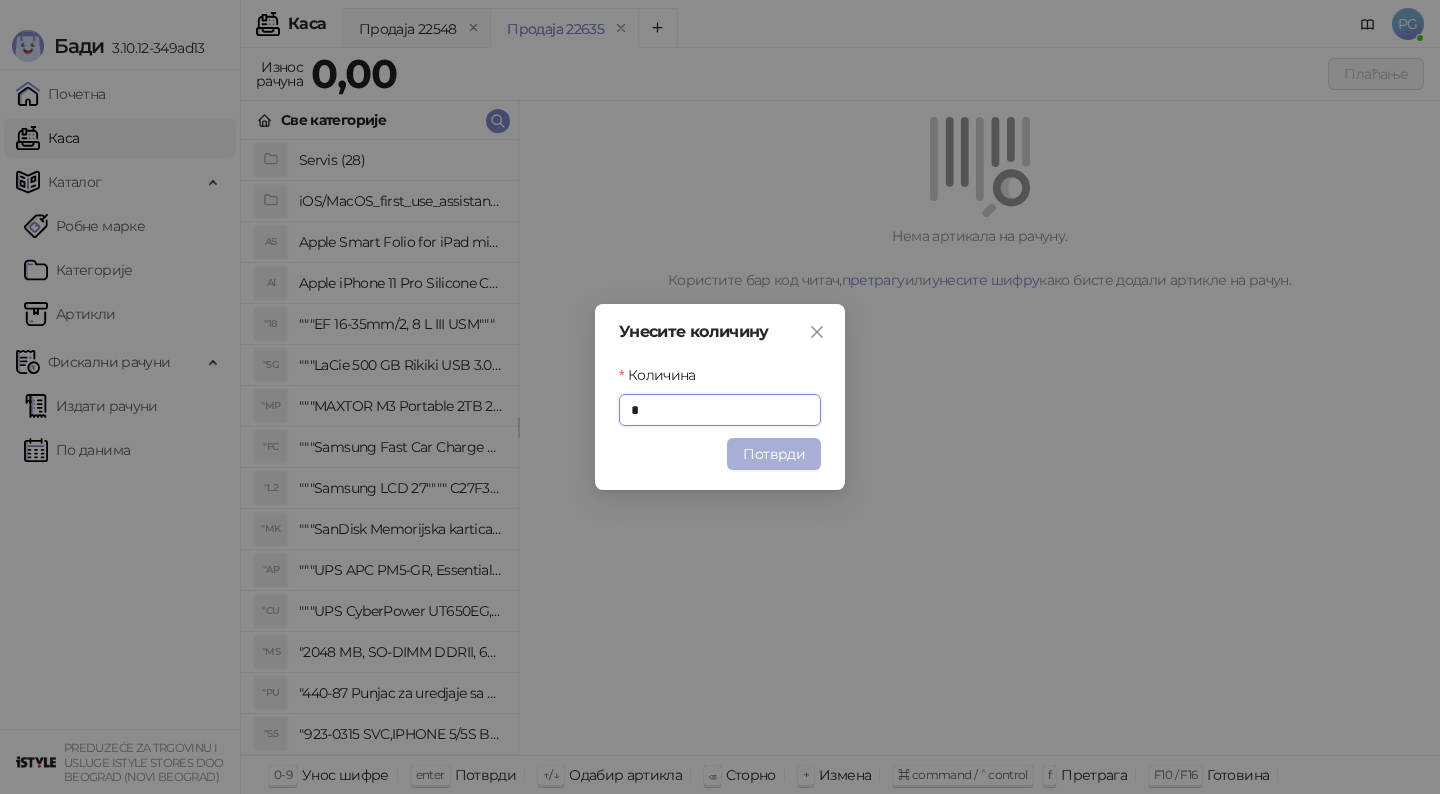 click on "Потврди" at bounding box center (774, 454) 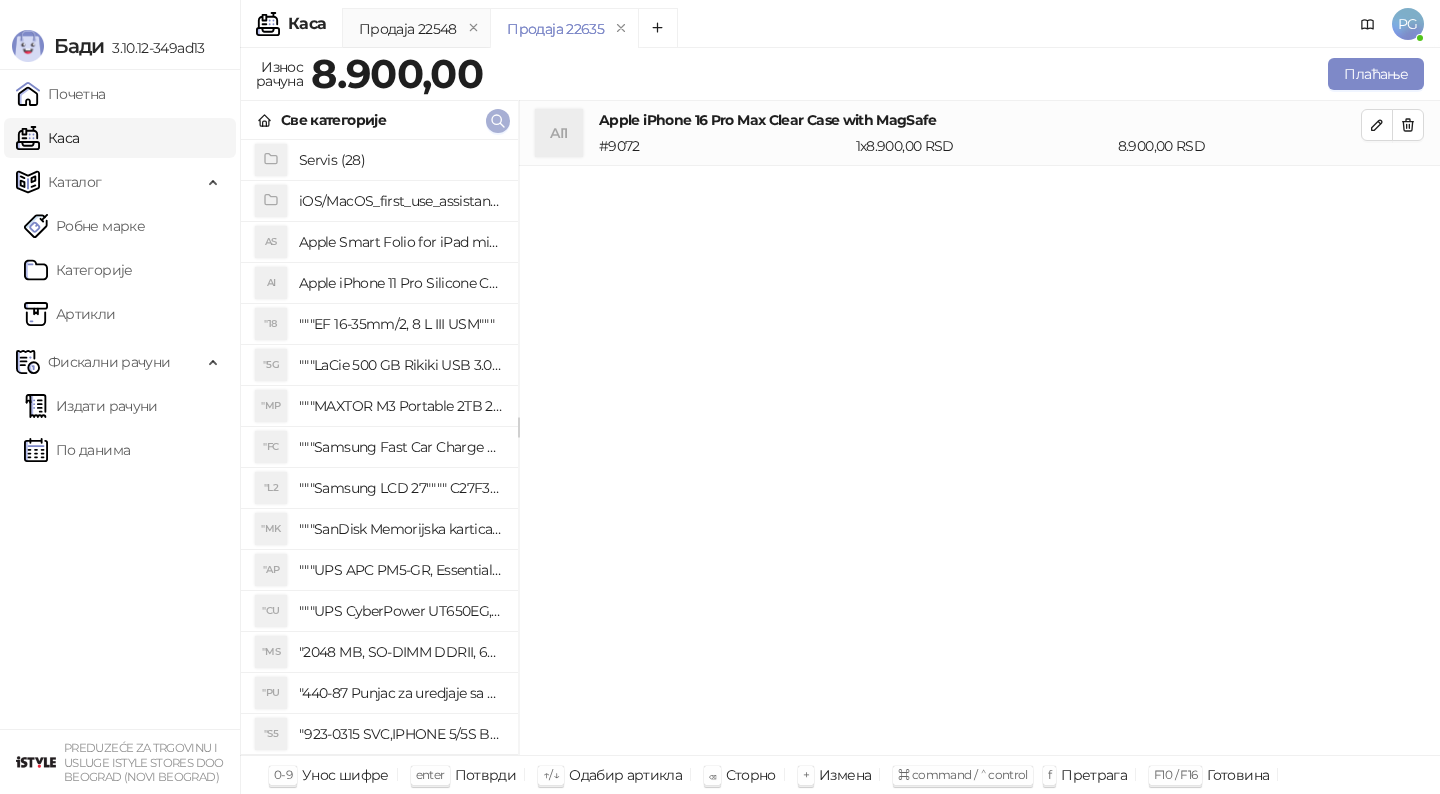 click at bounding box center (498, 121) 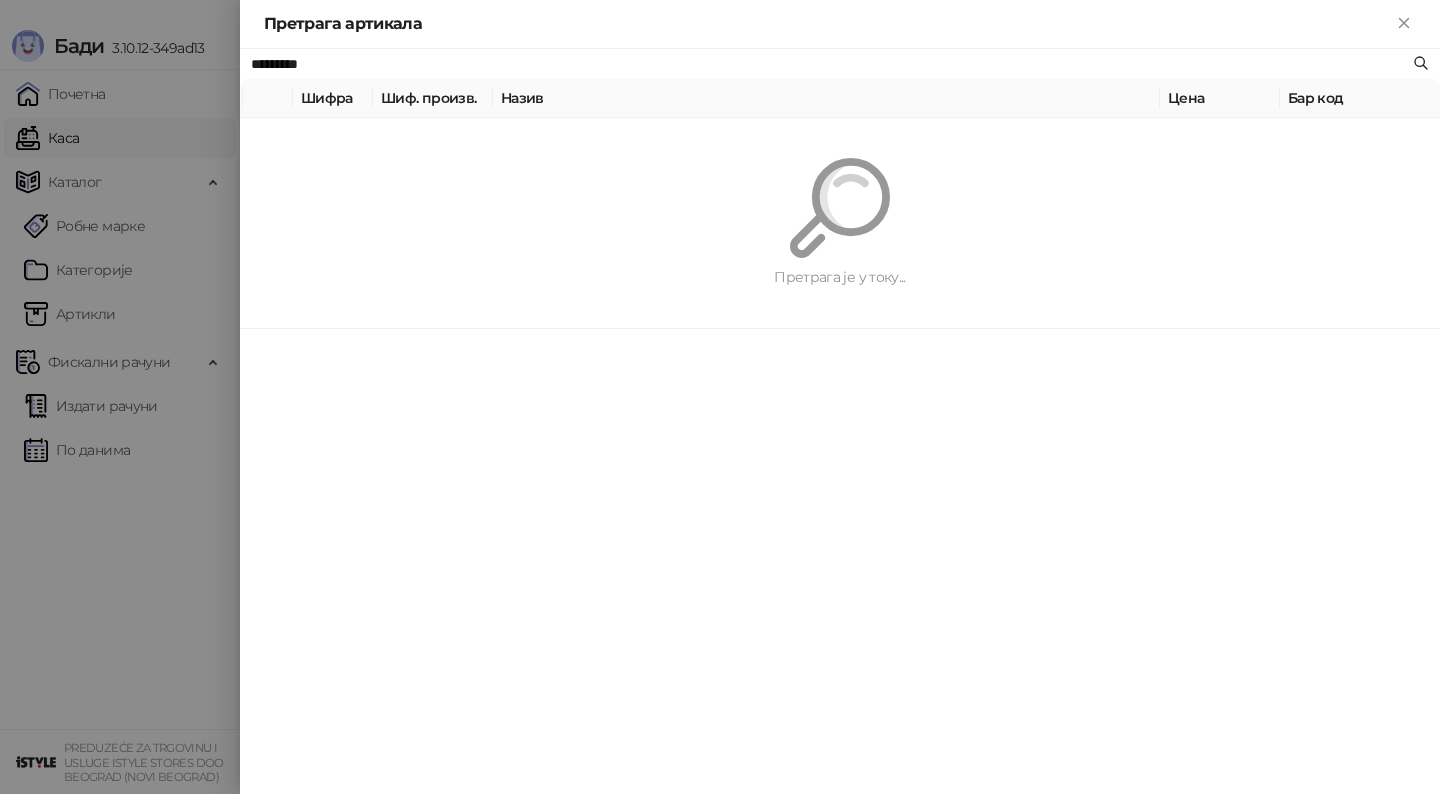 paste on "**********" 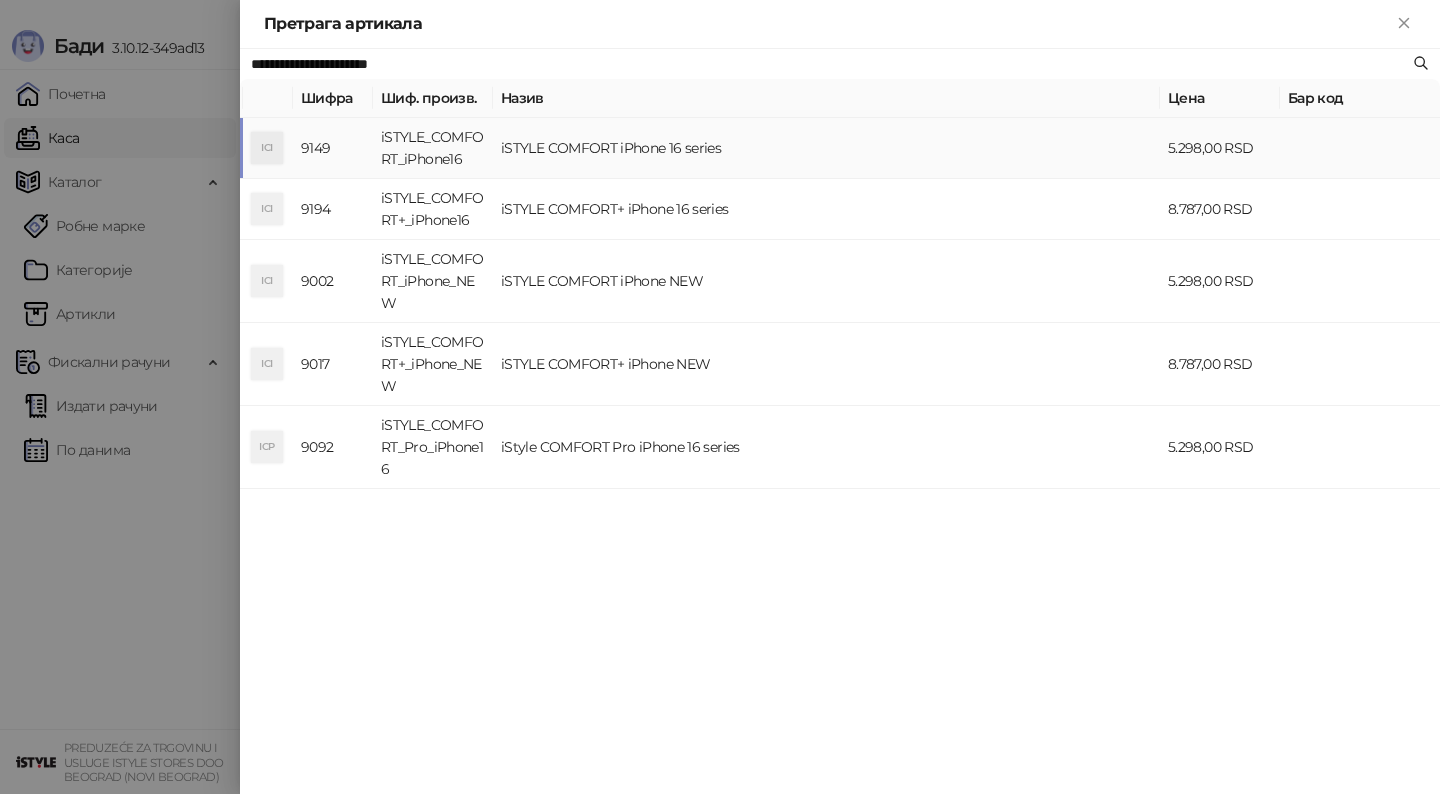 click on "iSTYLE COMFORT iPhone 16 series" at bounding box center [826, 148] 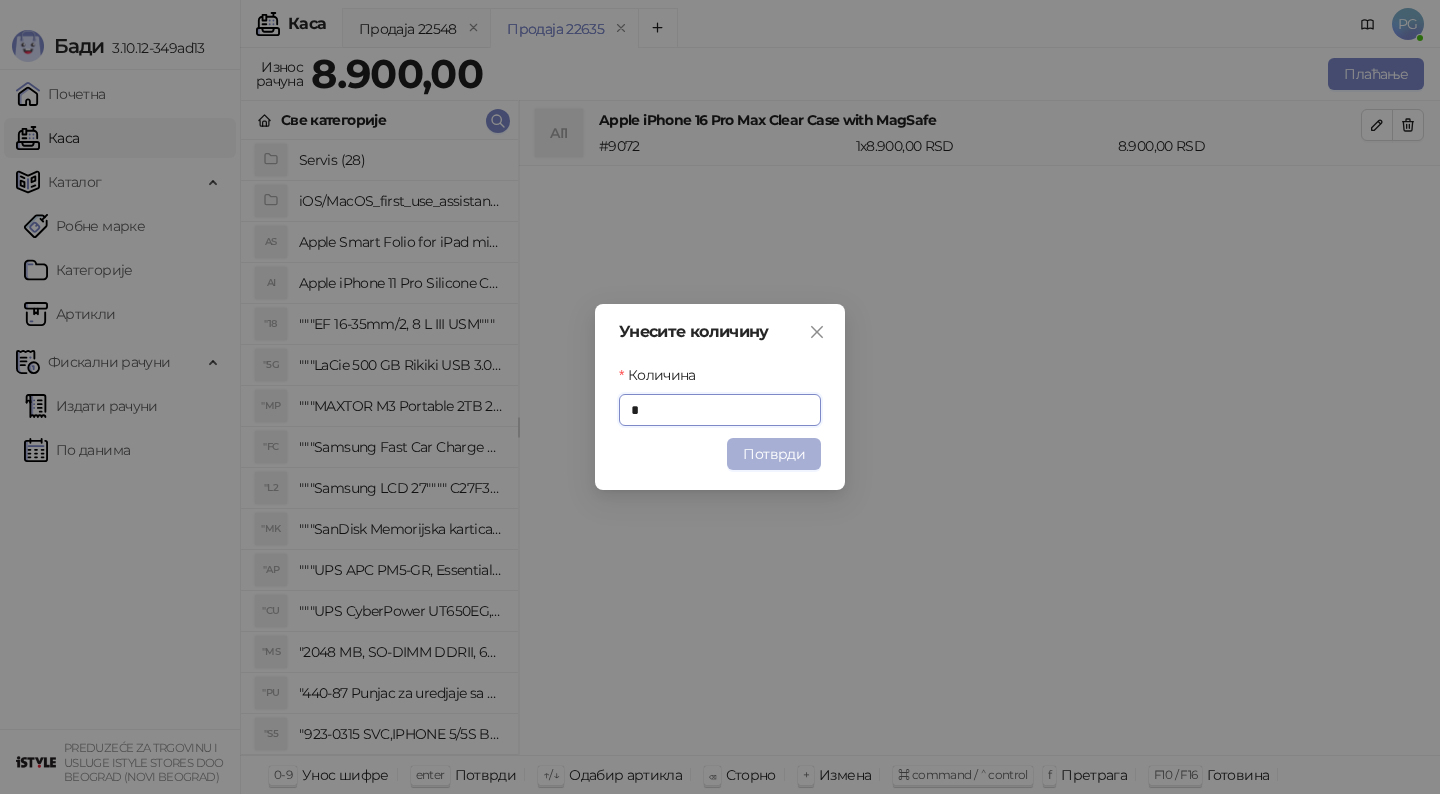 click on "Потврди" at bounding box center (774, 454) 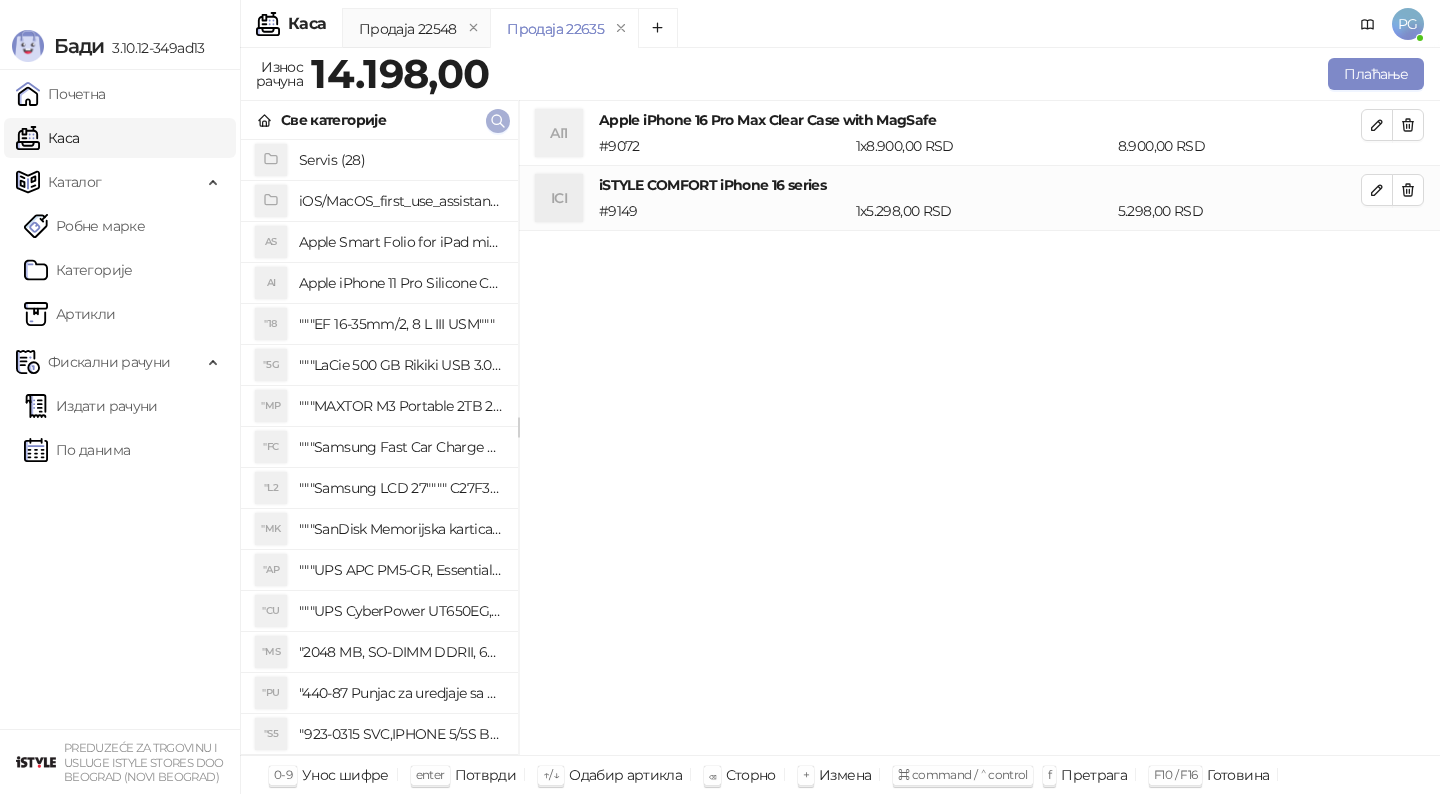 click 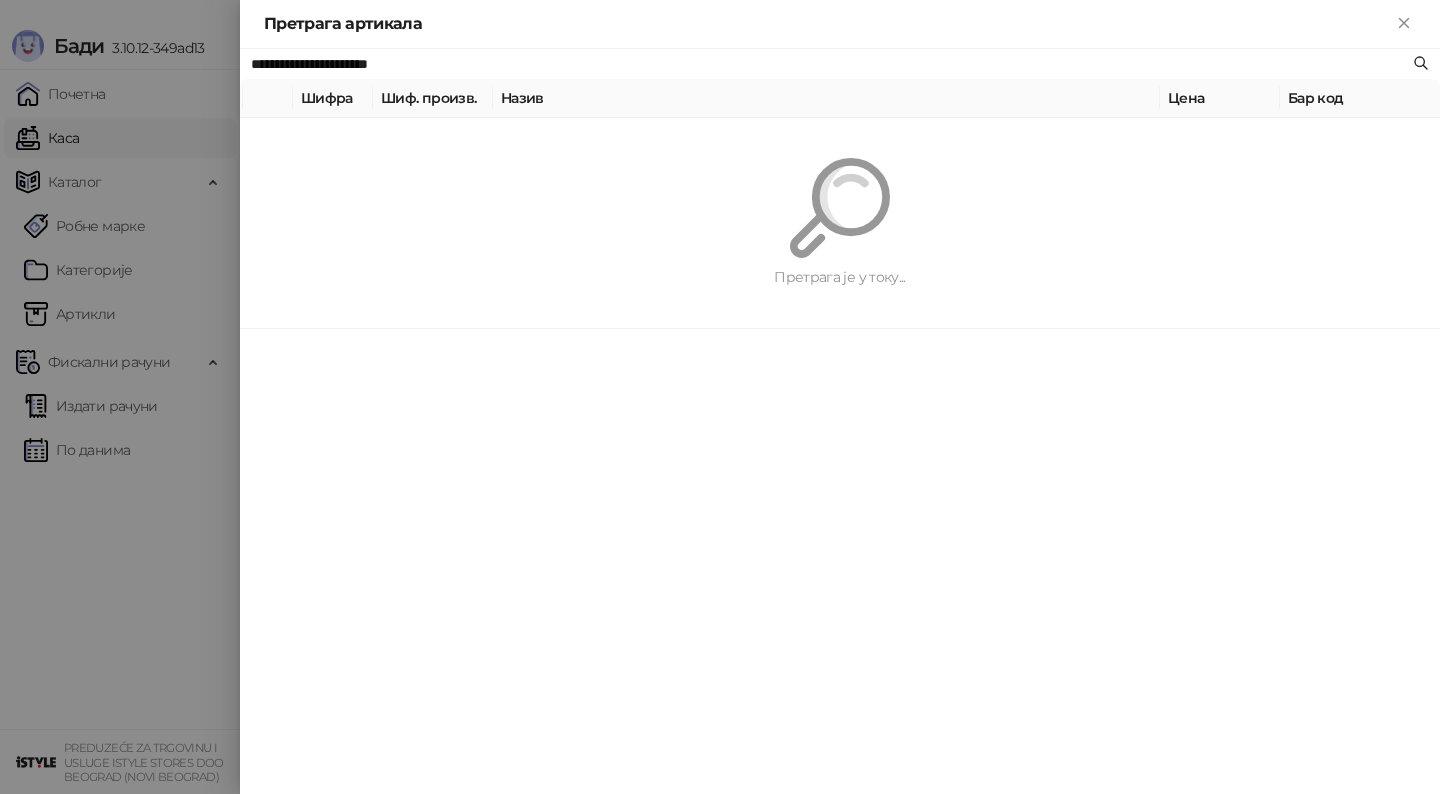 paste 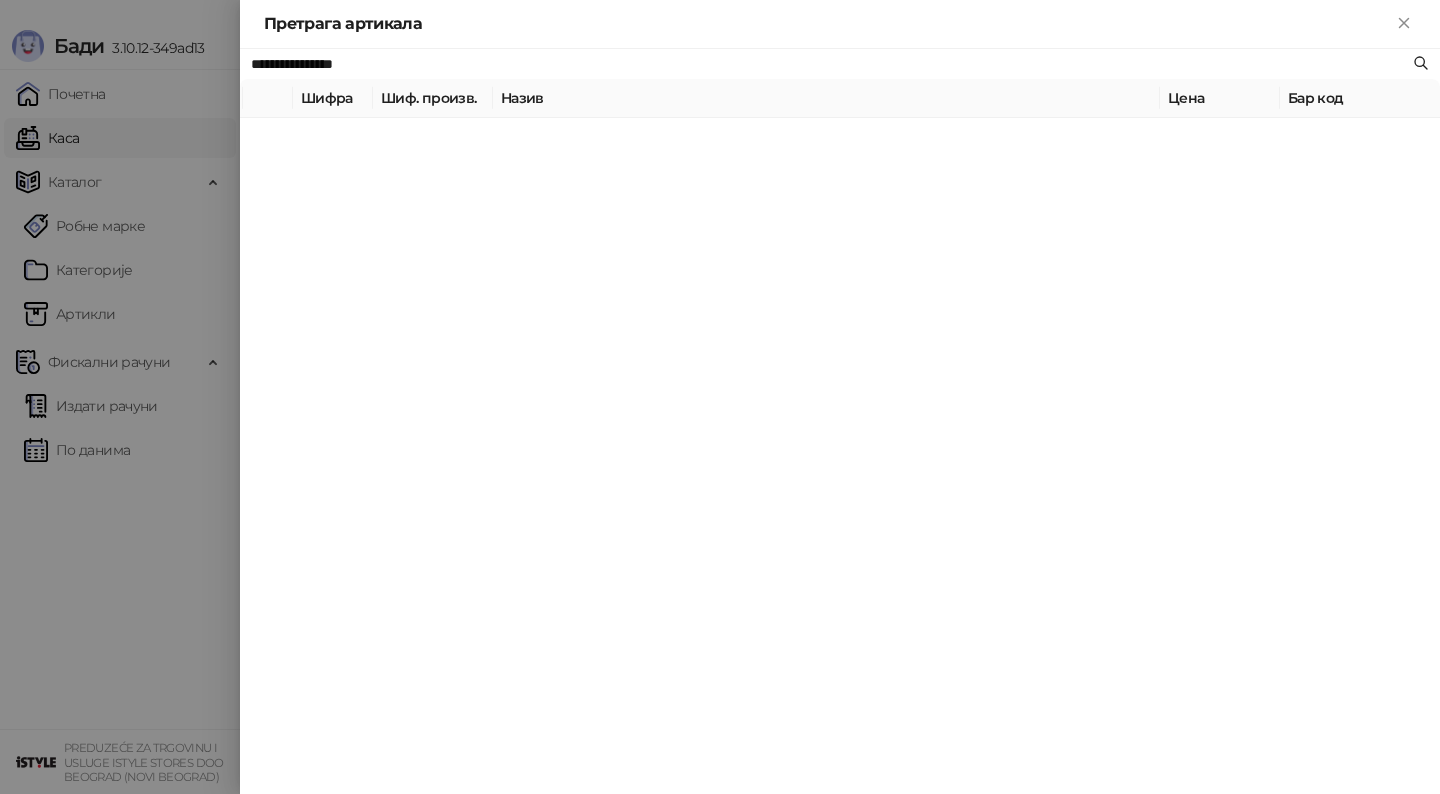 type on "**********" 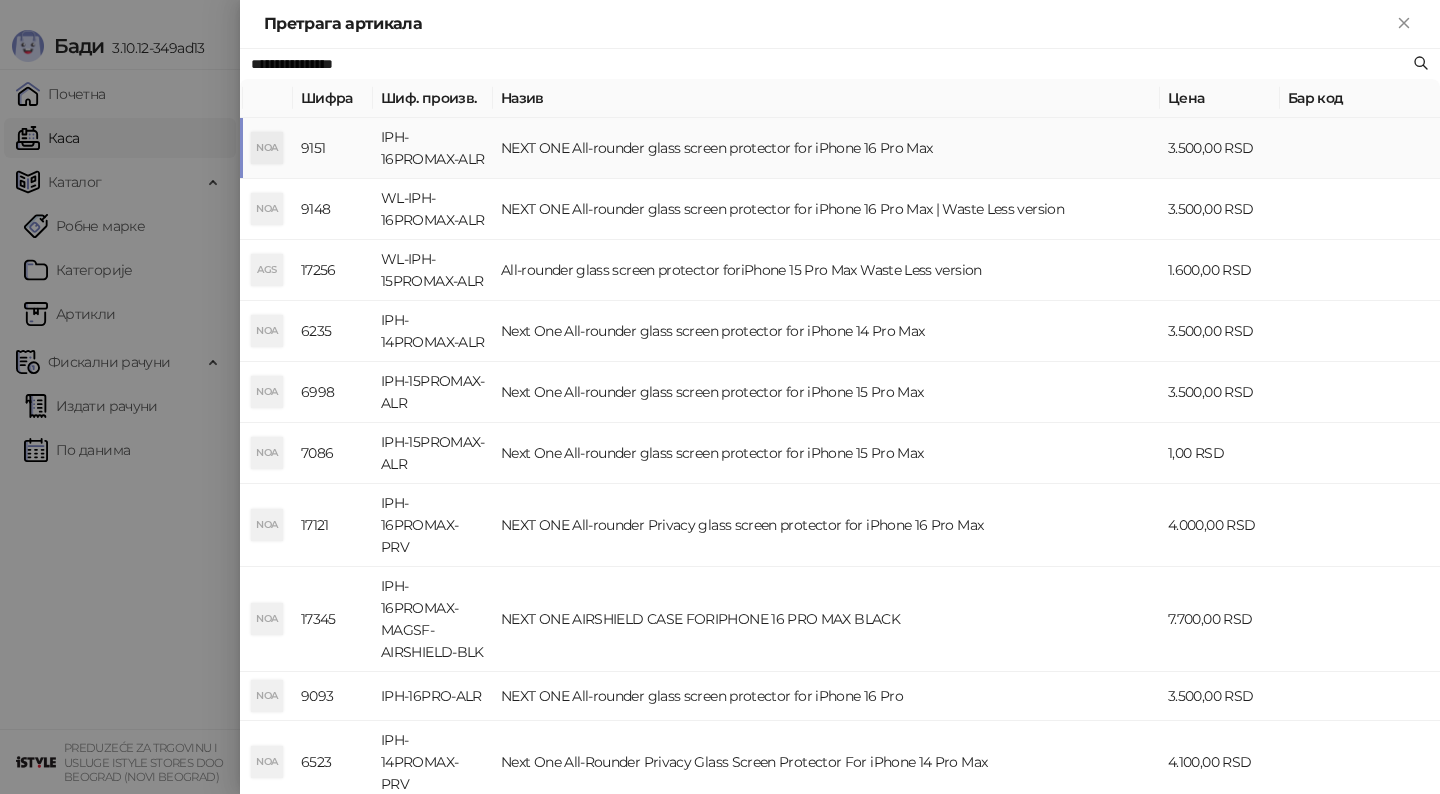 click on "NEXT ONE All-rounder glass screen protector for iPhone 16 Pro Max" at bounding box center (826, 148) 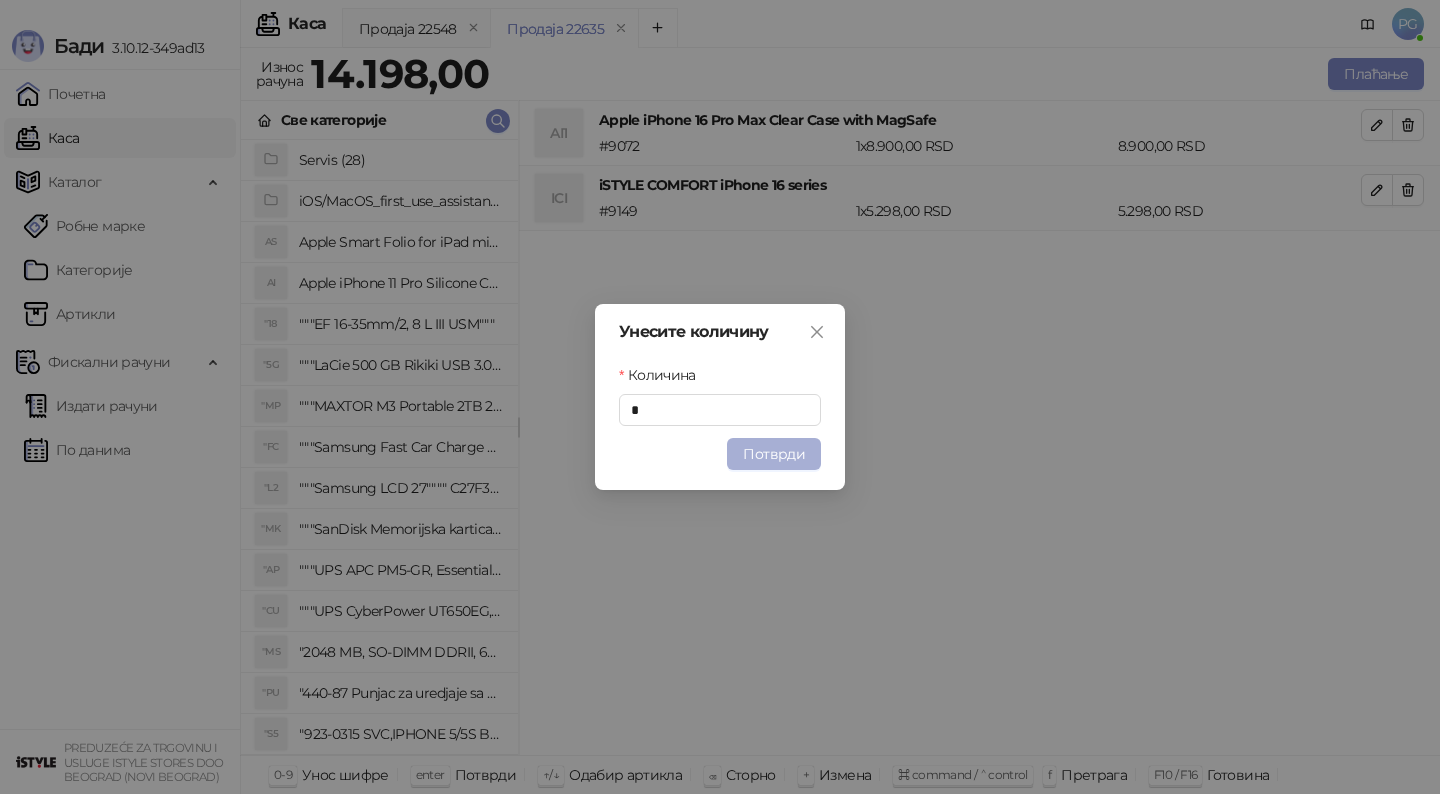click on "Потврди" at bounding box center [774, 454] 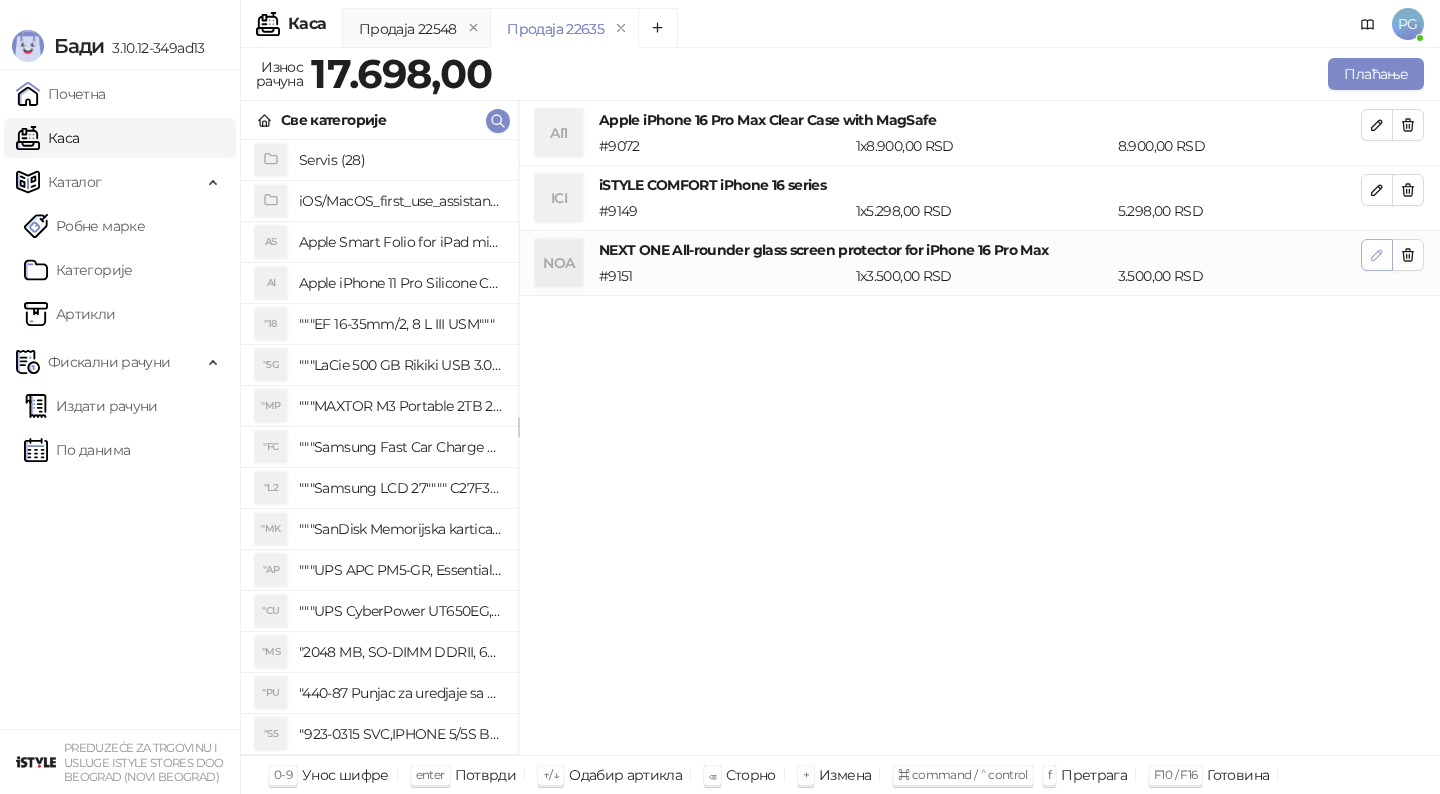 click 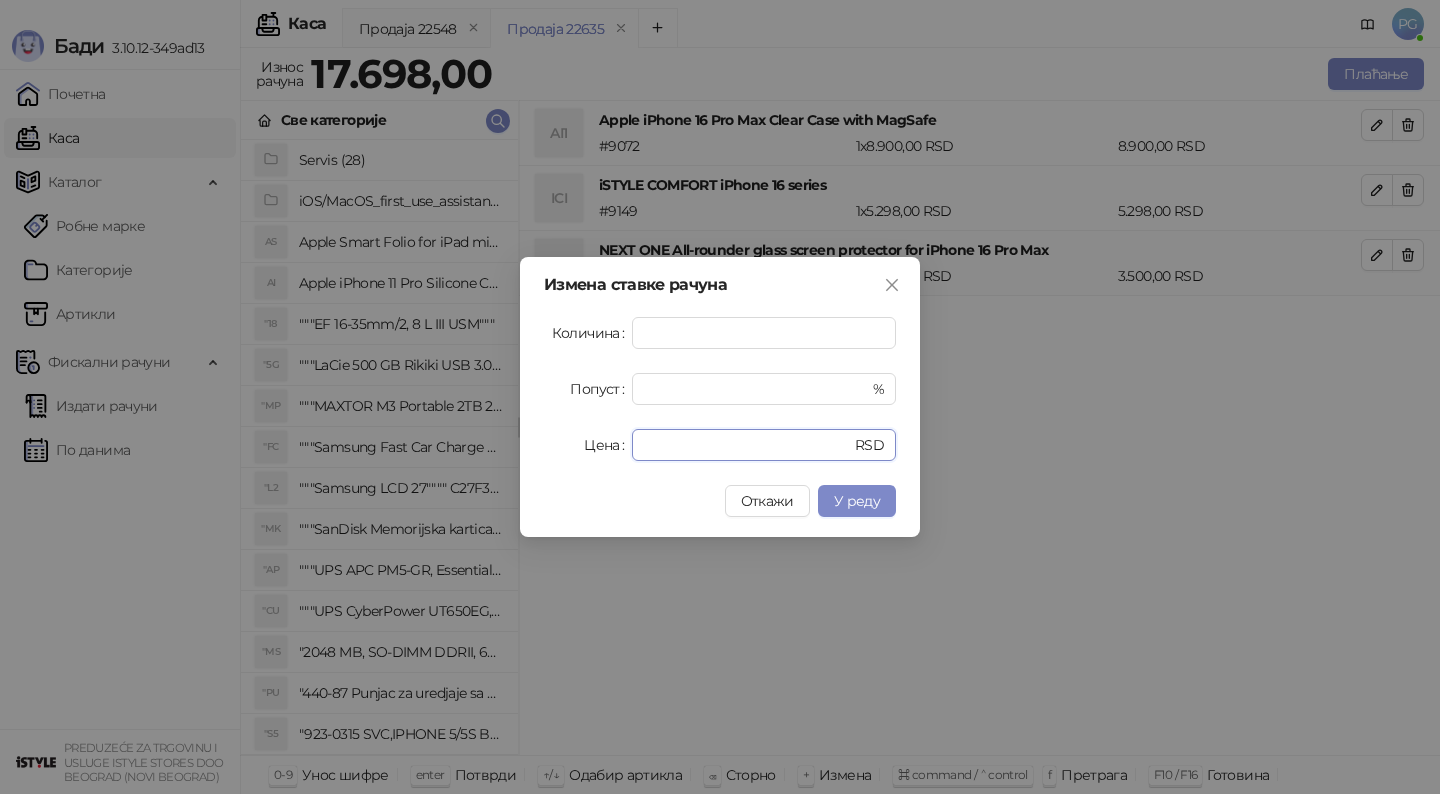 drag, startPoint x: 694, startPoint y: 445, endPoint x: 411, endPoint y: 430, distance: 283.39725 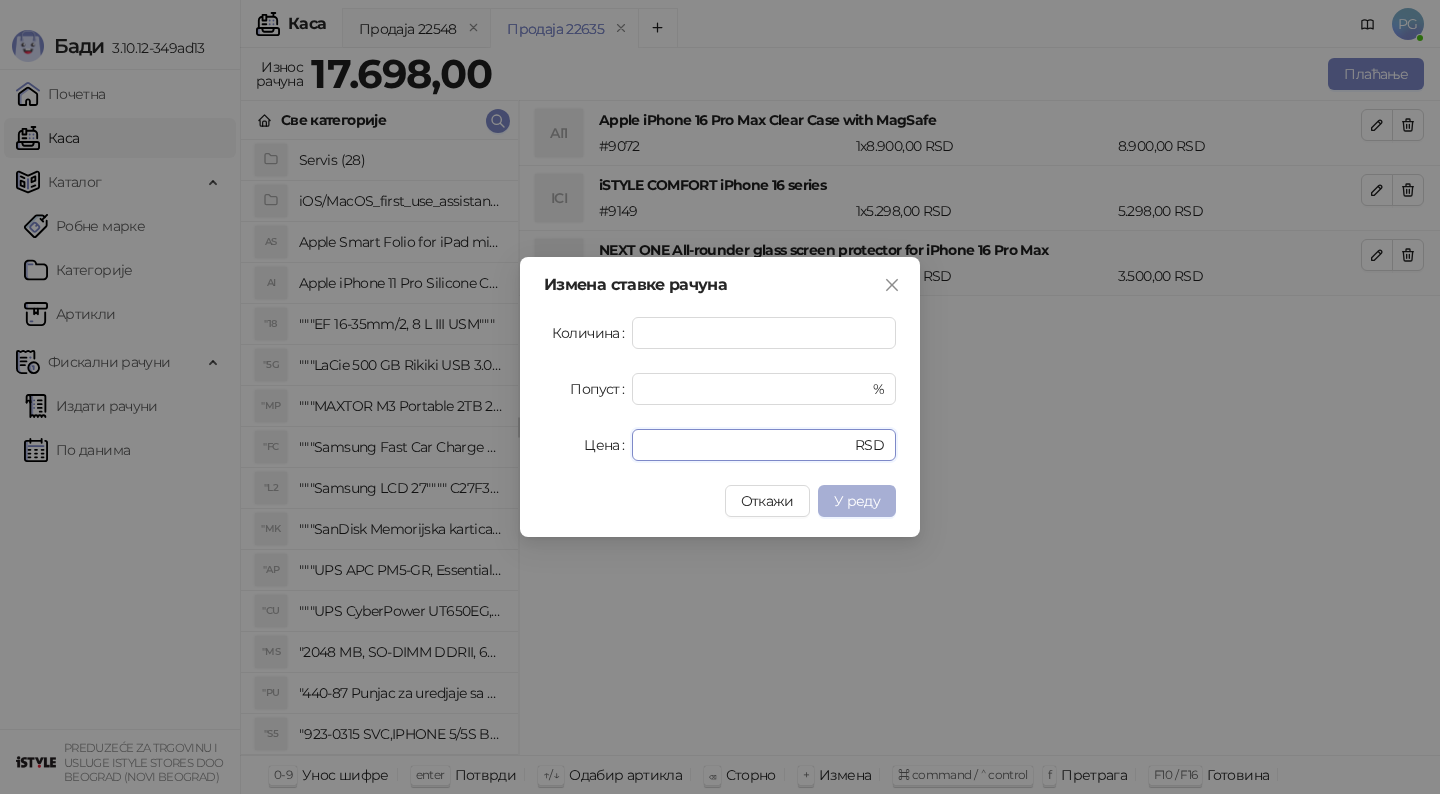 type on "*" 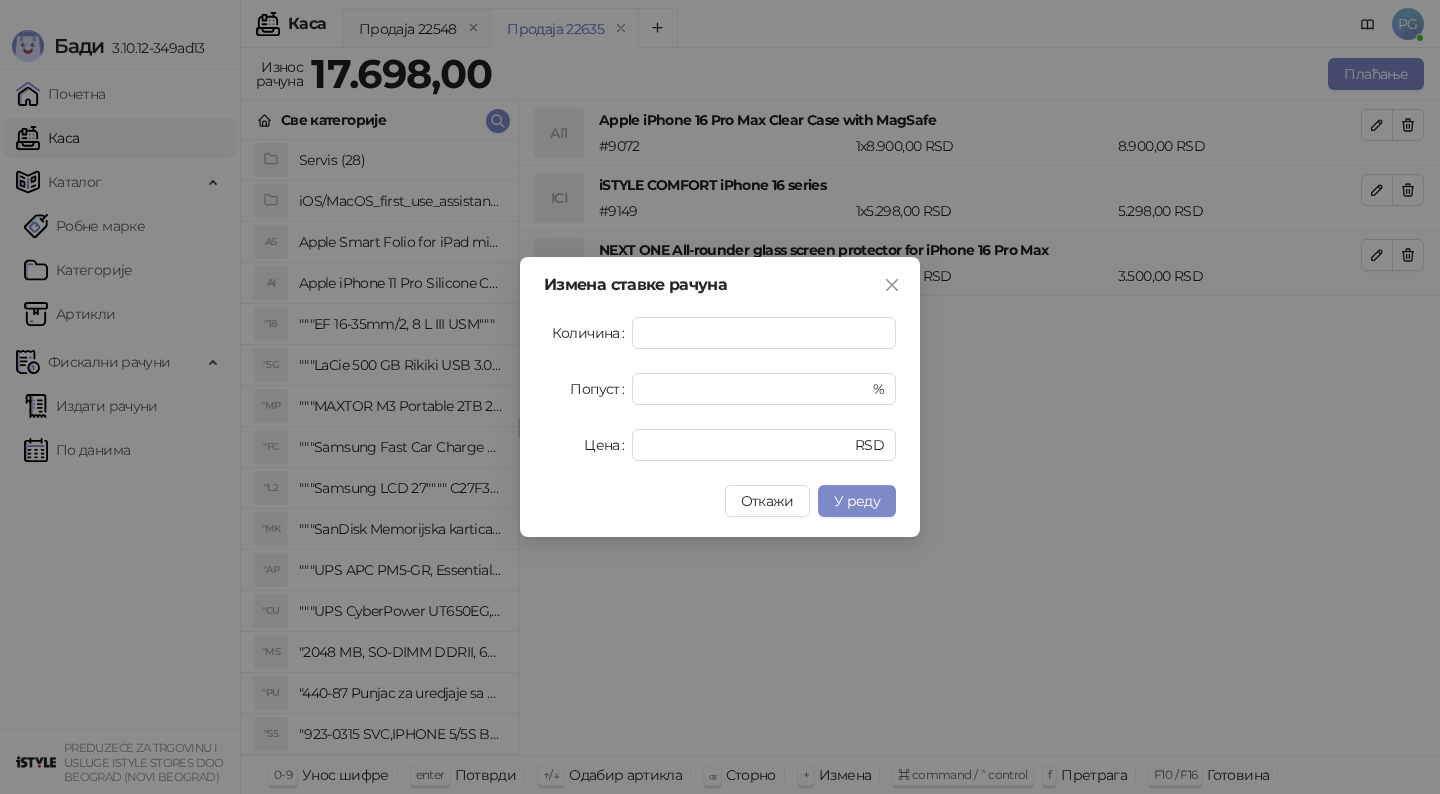 click on "У реду" at bounding box center [857, 501] 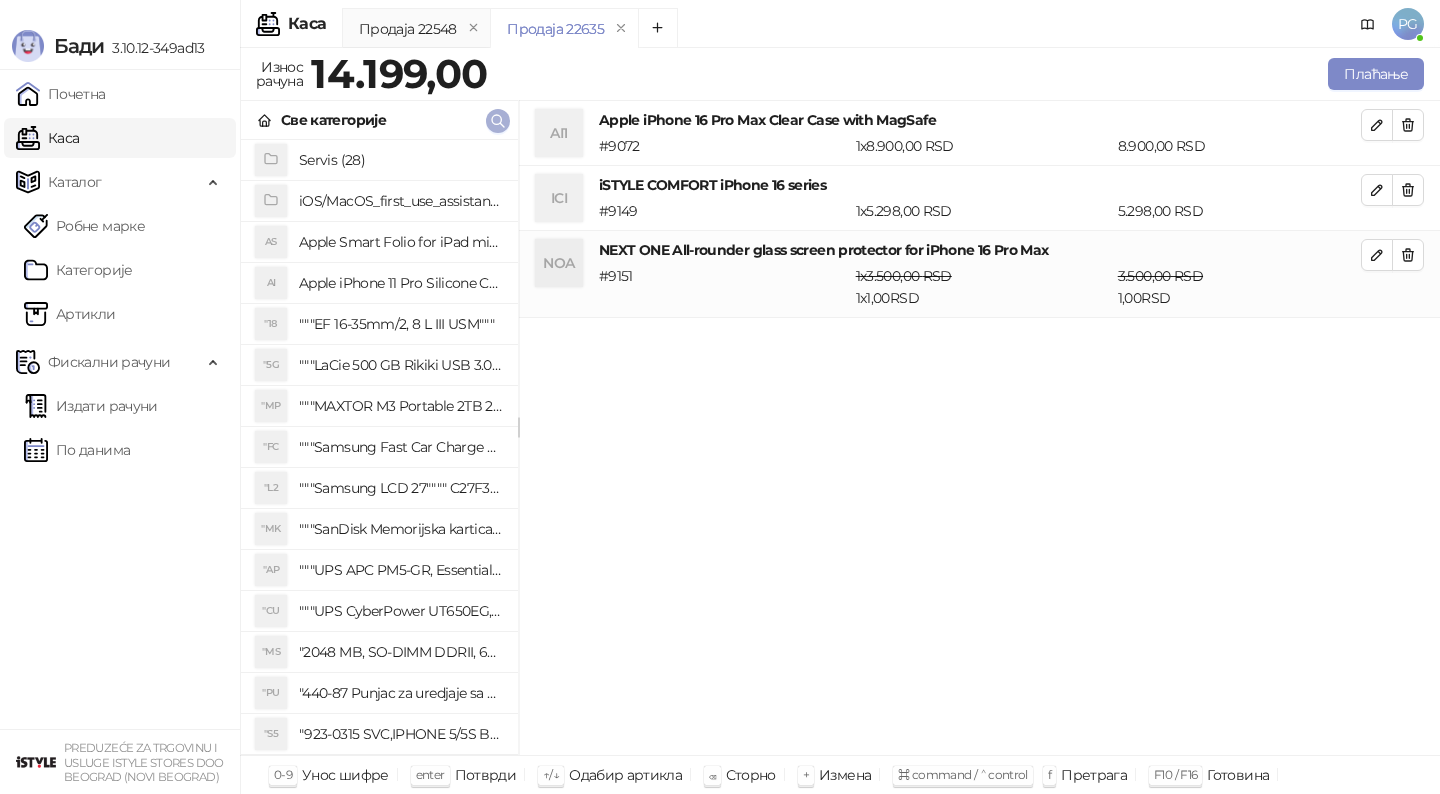 click 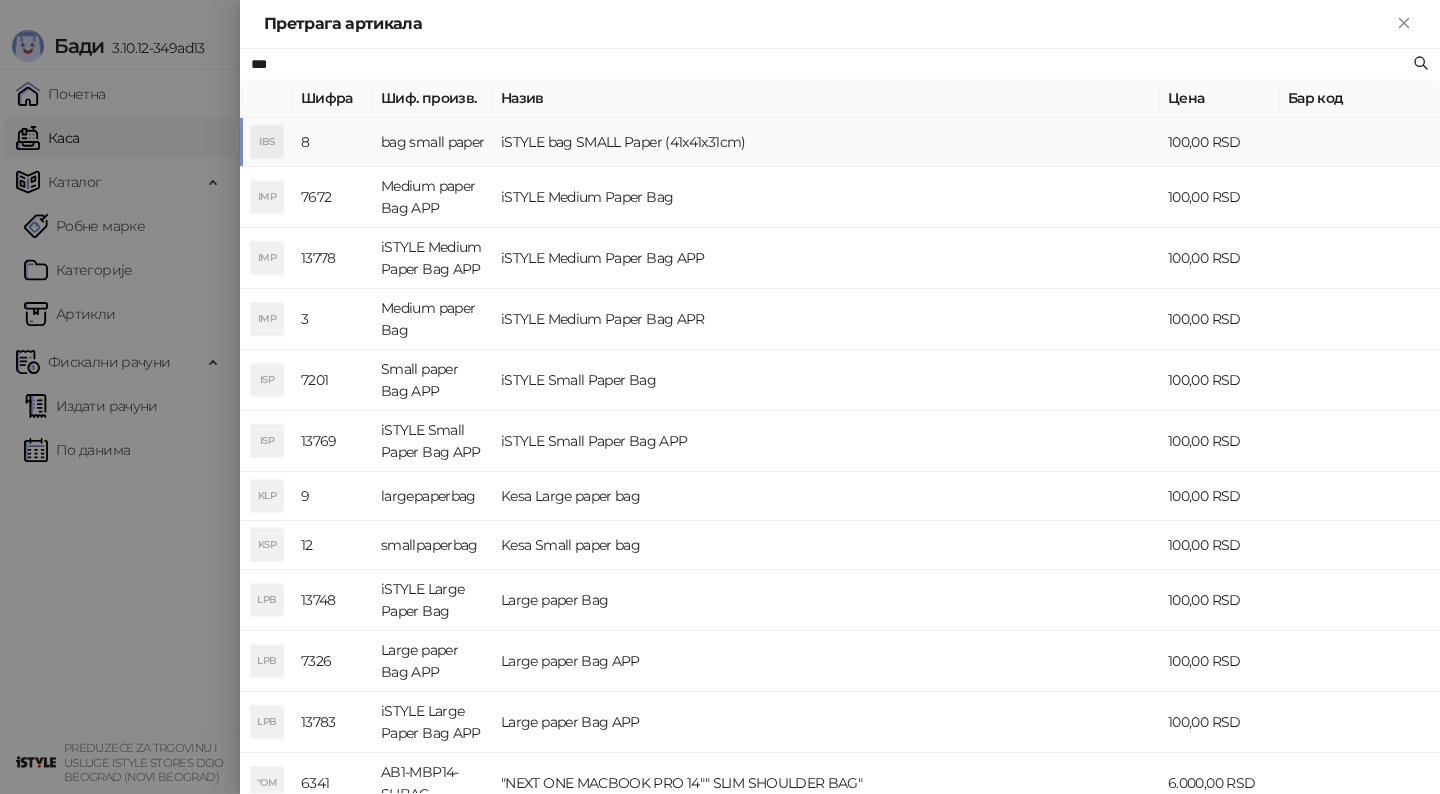 type on "***" 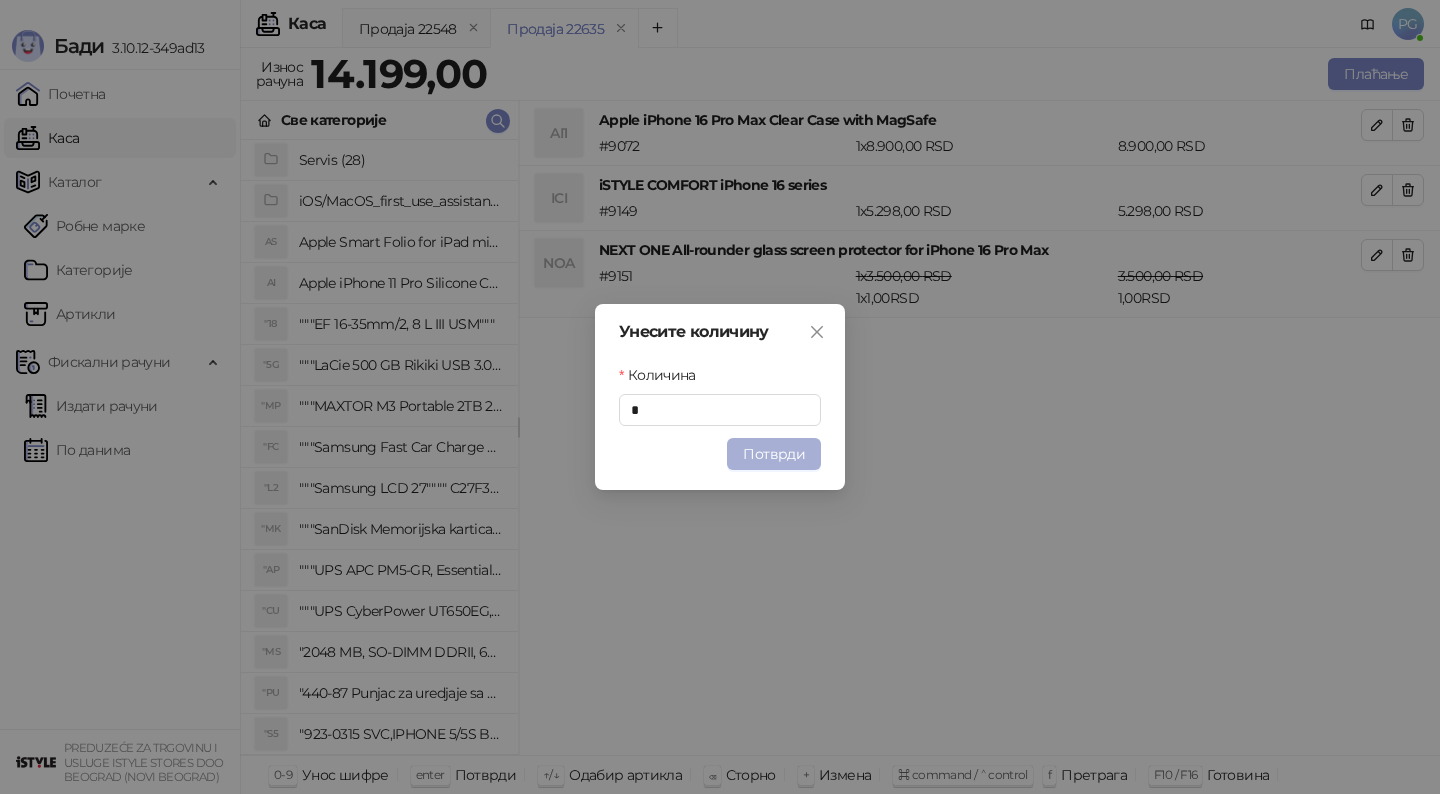 click on "Потврди" at bounding box center (774, 454) 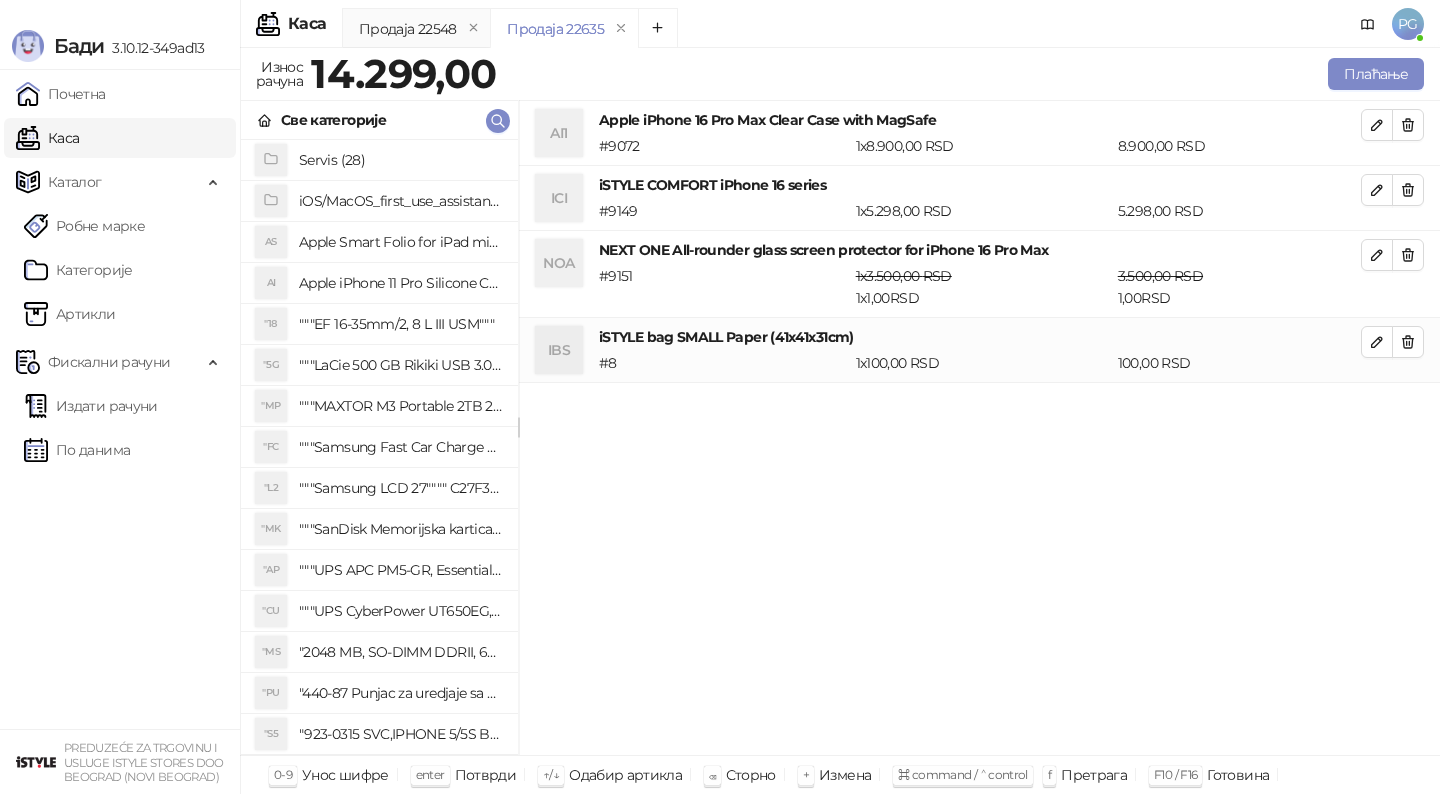 click on "Продаја 22548 Продаја 22635 Износ рачуна 14.299,00 Плаћање Све категорије Servis (28) iOS/MacOS_first_use_assistance (4) AS  Apple Smart Folio for iPad mini (A17 Pro) - Sage AI  Apple iPhone 11 Pro Silicone Case -  Black "18 """EF 16-35mm/2, 8 L III USM""" "5G """LaCie 500 GB Rikiki USB 3.0 / Ultra Compact & Resistant aluminum / USB 3.0 / 2.5""""""" "MP """MAXTOR M3 Portable 2TB 2.5"""" crni eksterni hard disk HX-M201TCB/GM""" "FC """Samsung Fast Car Charge Adapter, brzi auto punja_, boja crna""" "L2 """Samsung LCD 27"""" C27F390FHUXEN""" "MK """SanDisk Memorijska kartica 256GB microSDXC sa SD adapterom SDSQXA1-256G-GN6MA - Extreme PLUS, A2, UHS-I, V30, U3, Class 10, Brzina _itanja 160 MB/s, Brzina upisa 90 MB/s""" "AP """UPS APC PM5-GR, Essential Surge Arrest,5 utic_nica""" "CU """UPS CyberPower UT650EG, 650VA/360W , line-int., s_uko, desktop""" "MS "2048 MB, SO-DIMM DDRII, 667 MHz, Napajanje 1,8 0,1 V, Latencija CL5" "PU "S5 "SD "3S "3S "3S "3S "M3 "W3 "W3 "W3 #" at bounding box center [840, 421] 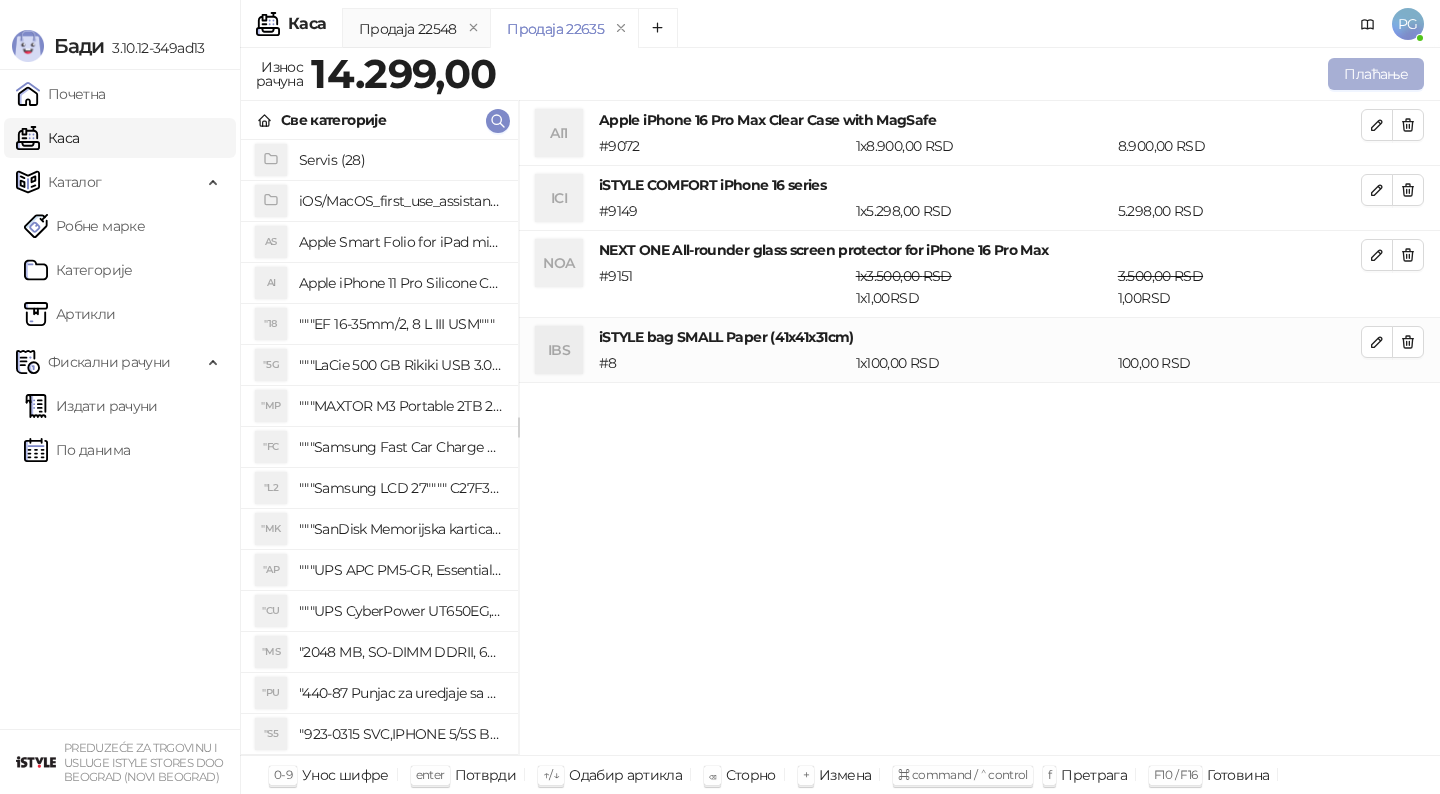 click on "Плаћање" at bounding box center [1376, 74] 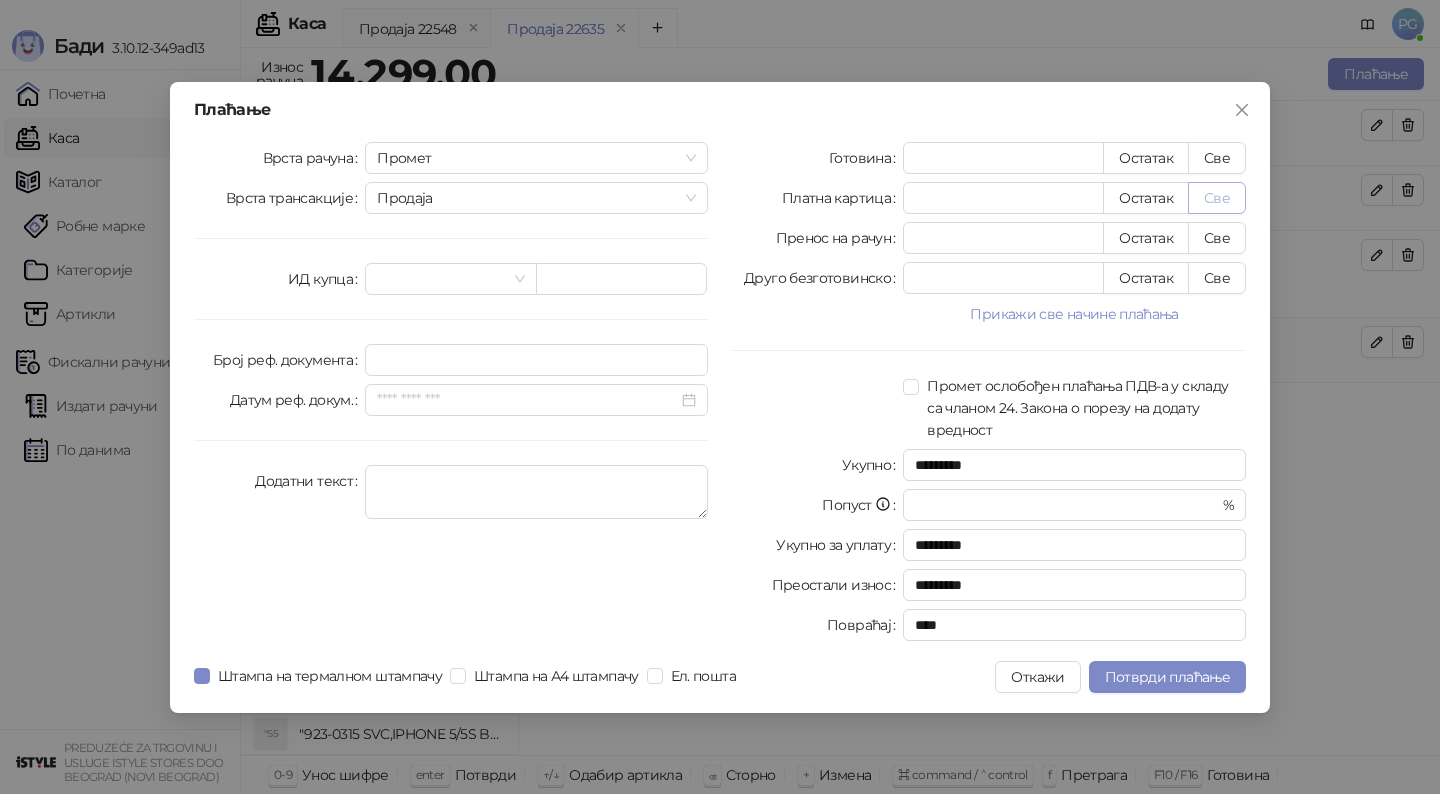 click on "Све" at bounding box center (1217, 198) 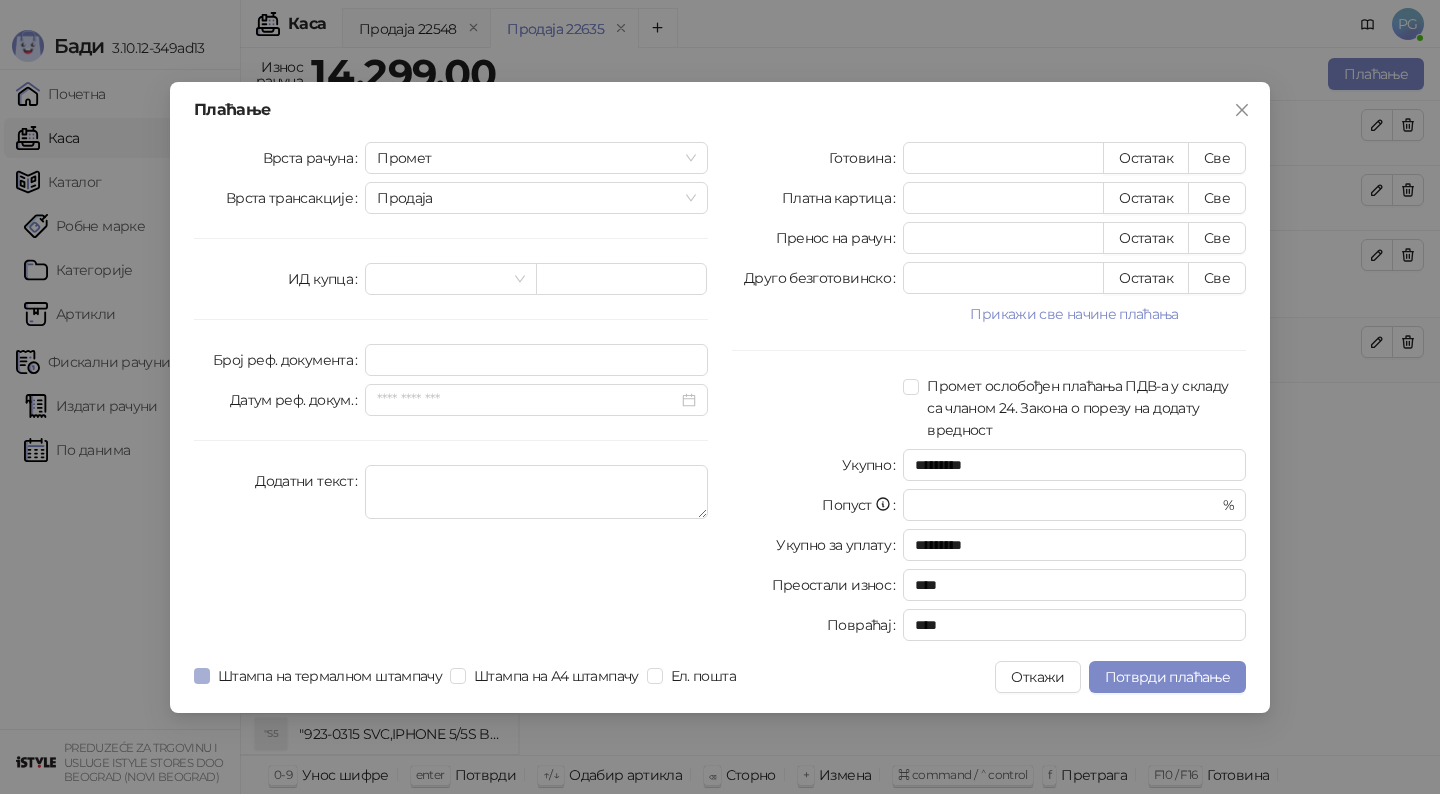 click on "Штампа на термалном штампачу" at bounding box center [330, 676] 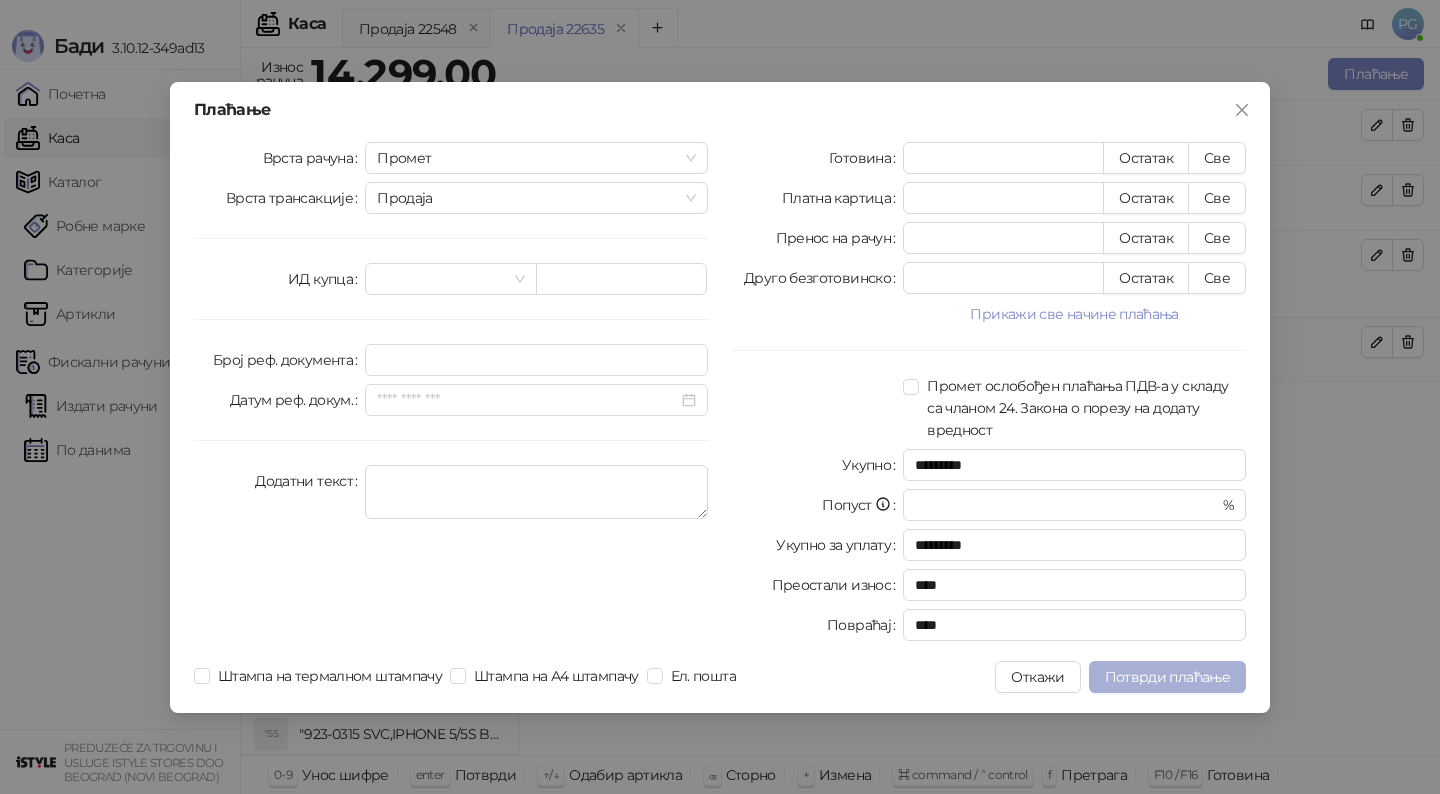 click on "Потврди плаћање" at bounding box center (1167, 677) 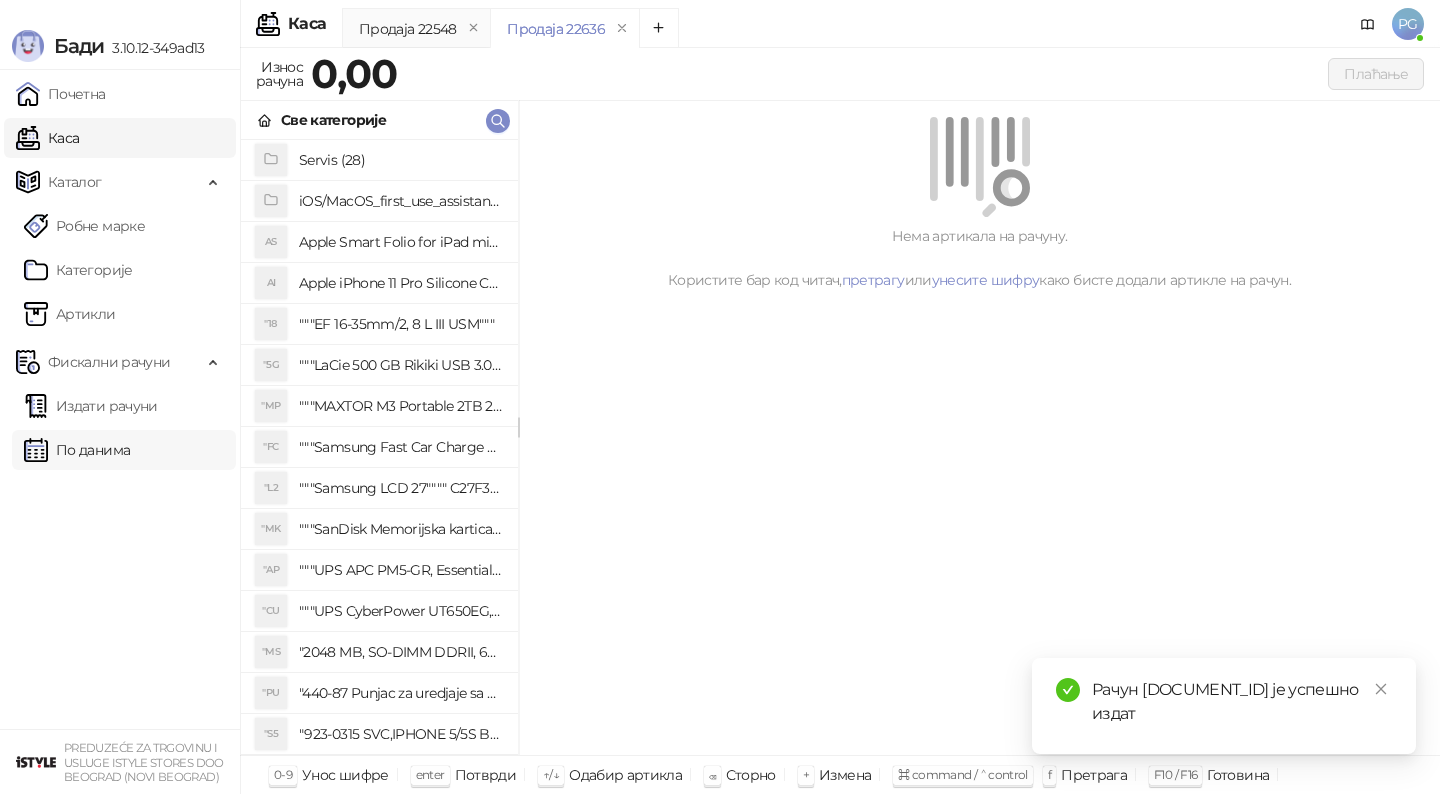 click on "По данима" at bounding box center [77, 450] 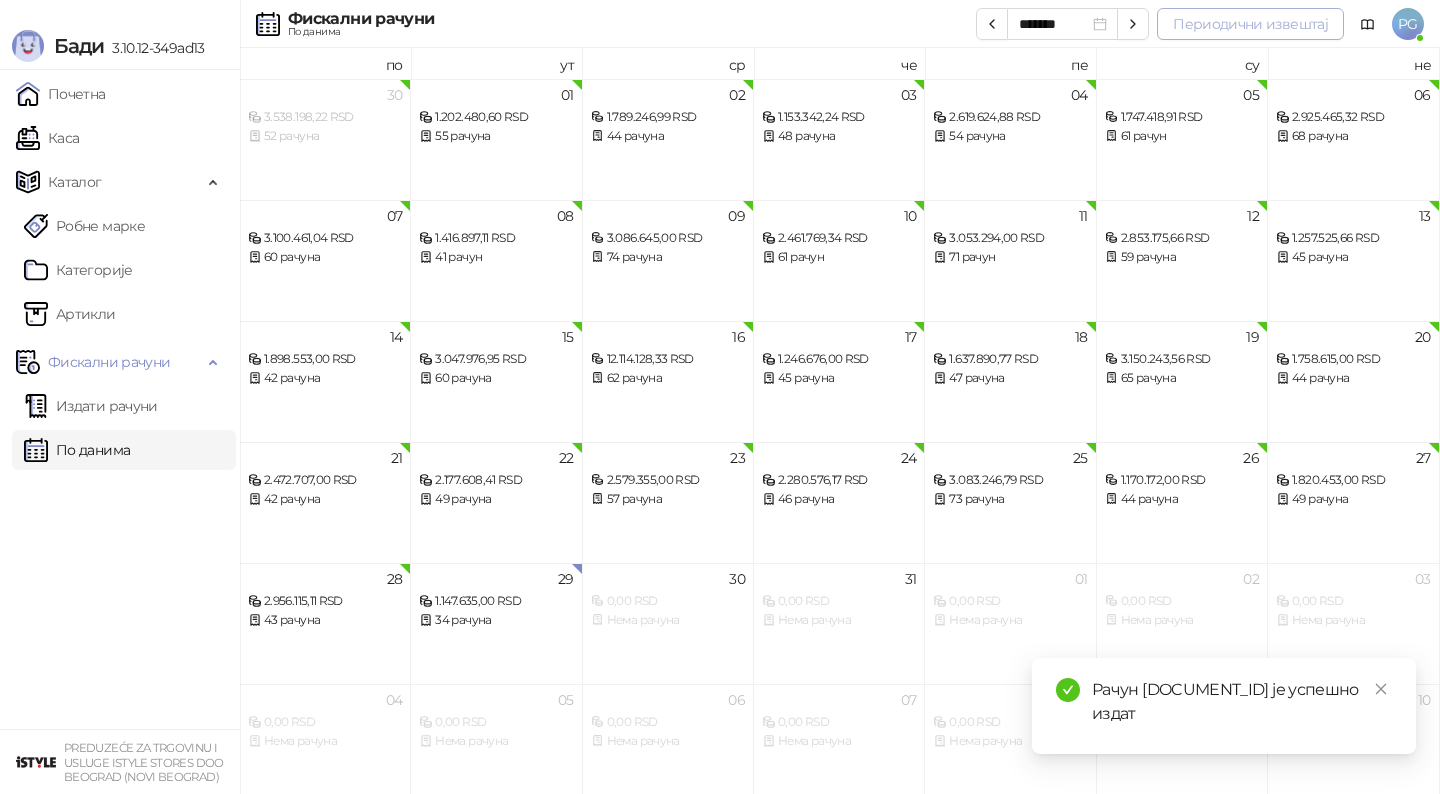 click on "Периодични извештај" at bounding box center [1250, 24] 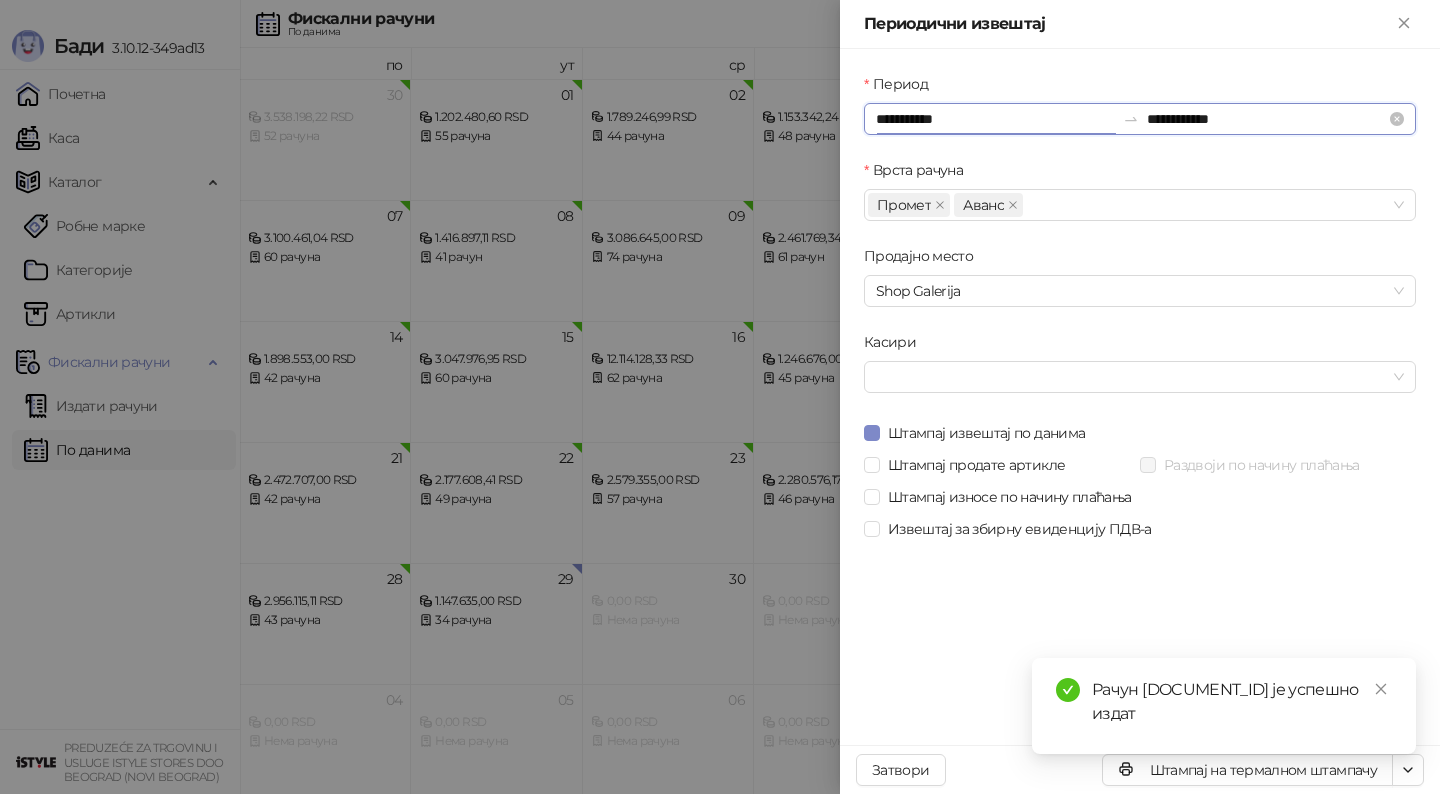 click on "**********" at bounding box center [995, 119] 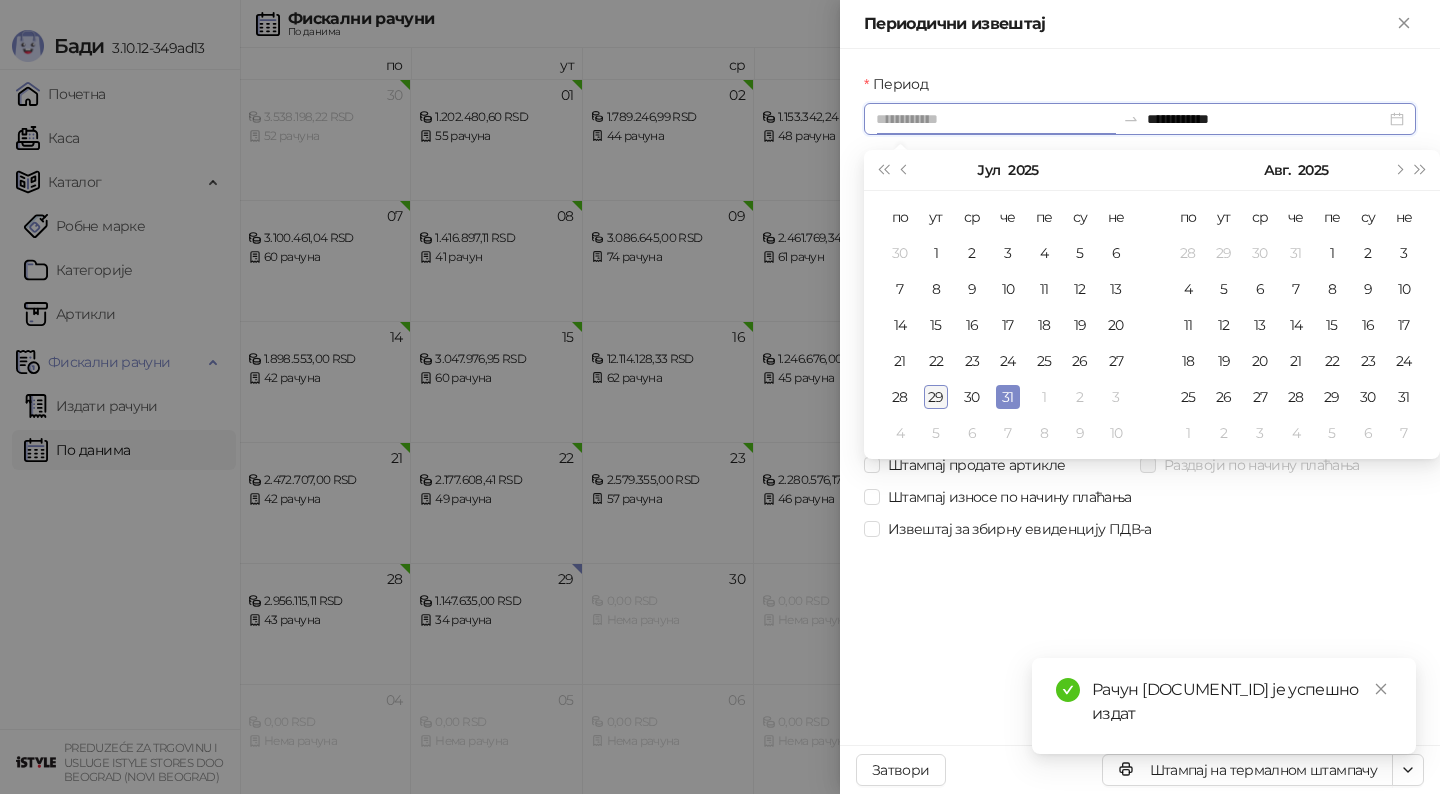 type on "**********" 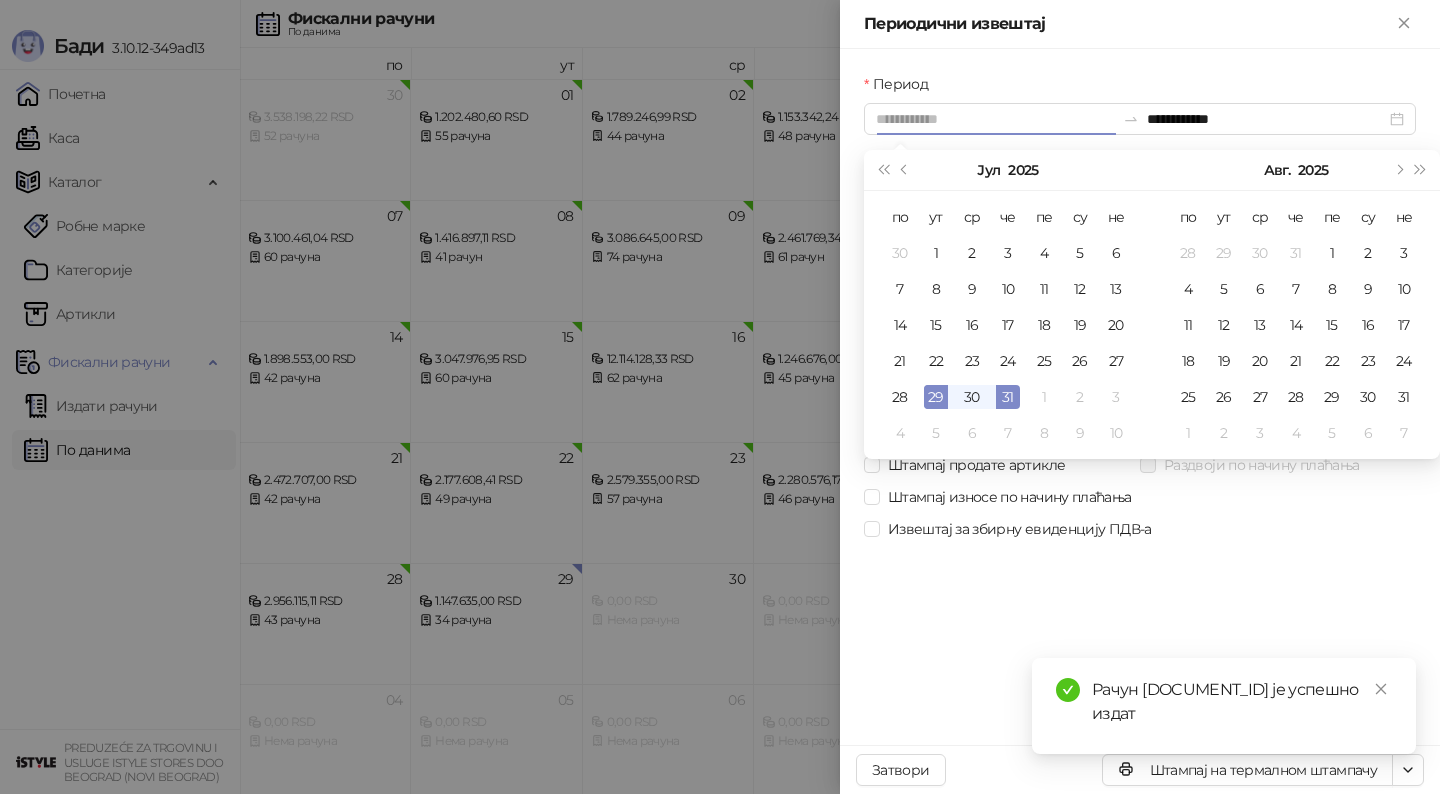 click on "29" at bounding box center [936, 397] 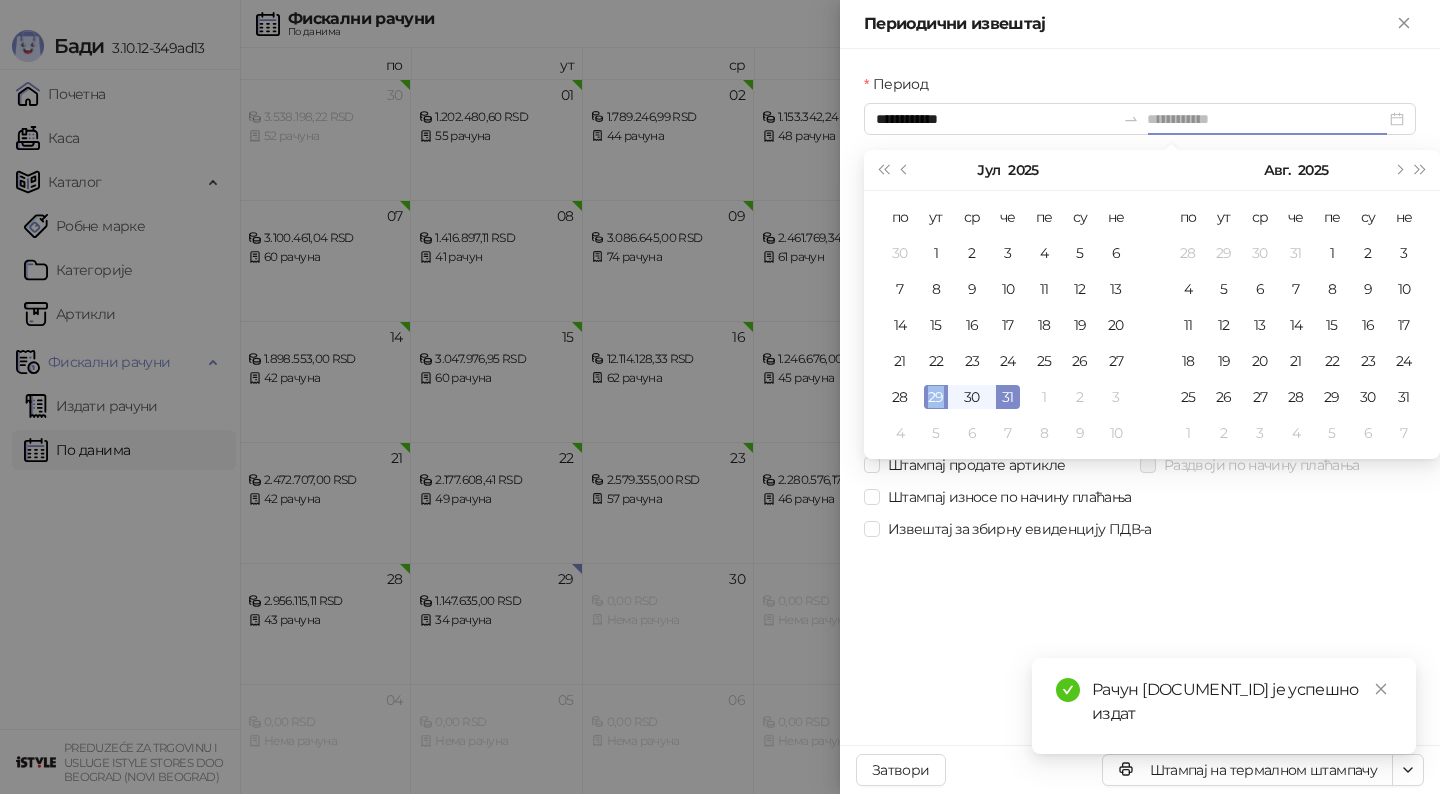 click on "29" at bounding box center [936, 397] 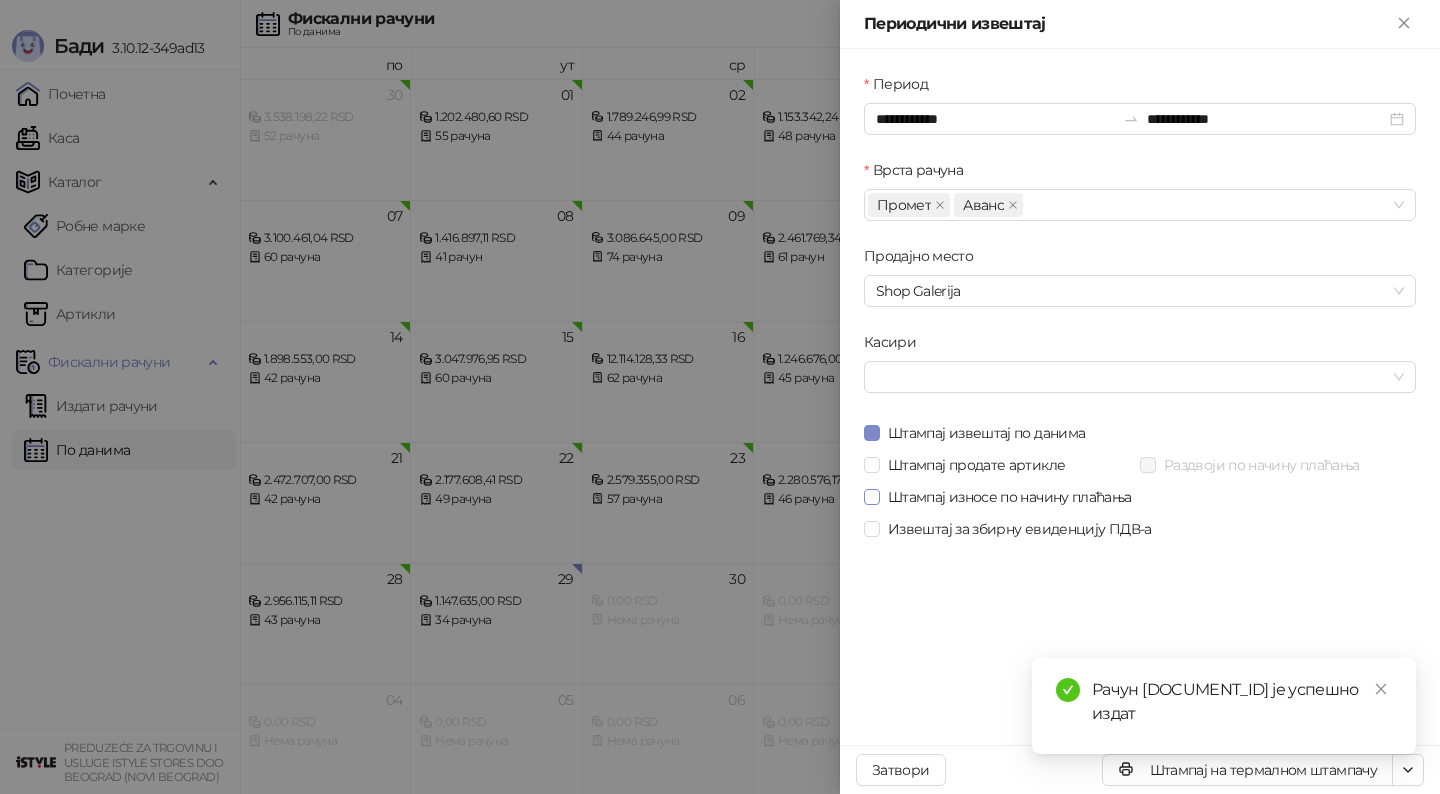 click on "Штампај износе по начину плаћања" at bounding box center [1010, 497] 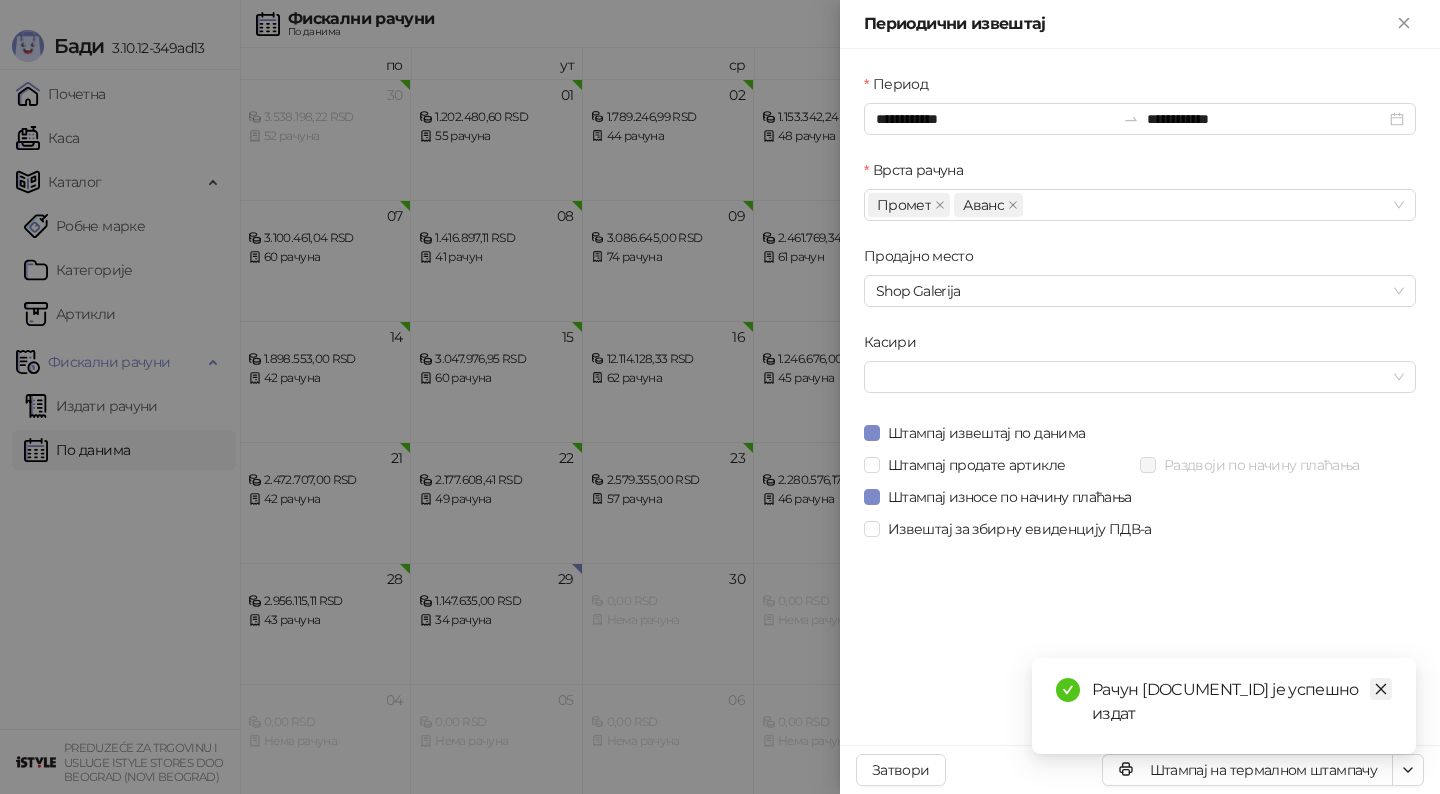 click 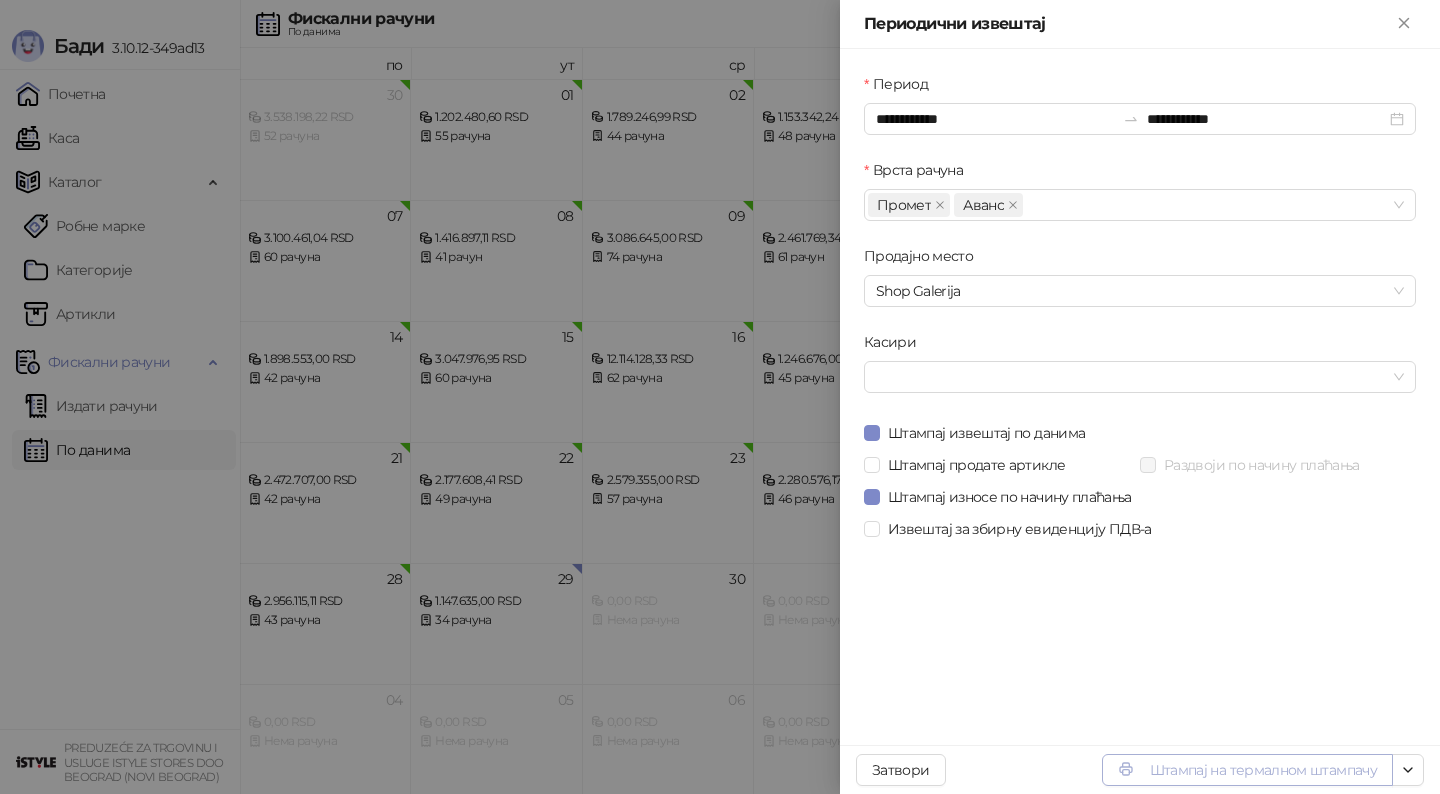 click on "Штампај на термалном штампачу" at bounding box center (1247, 770) 